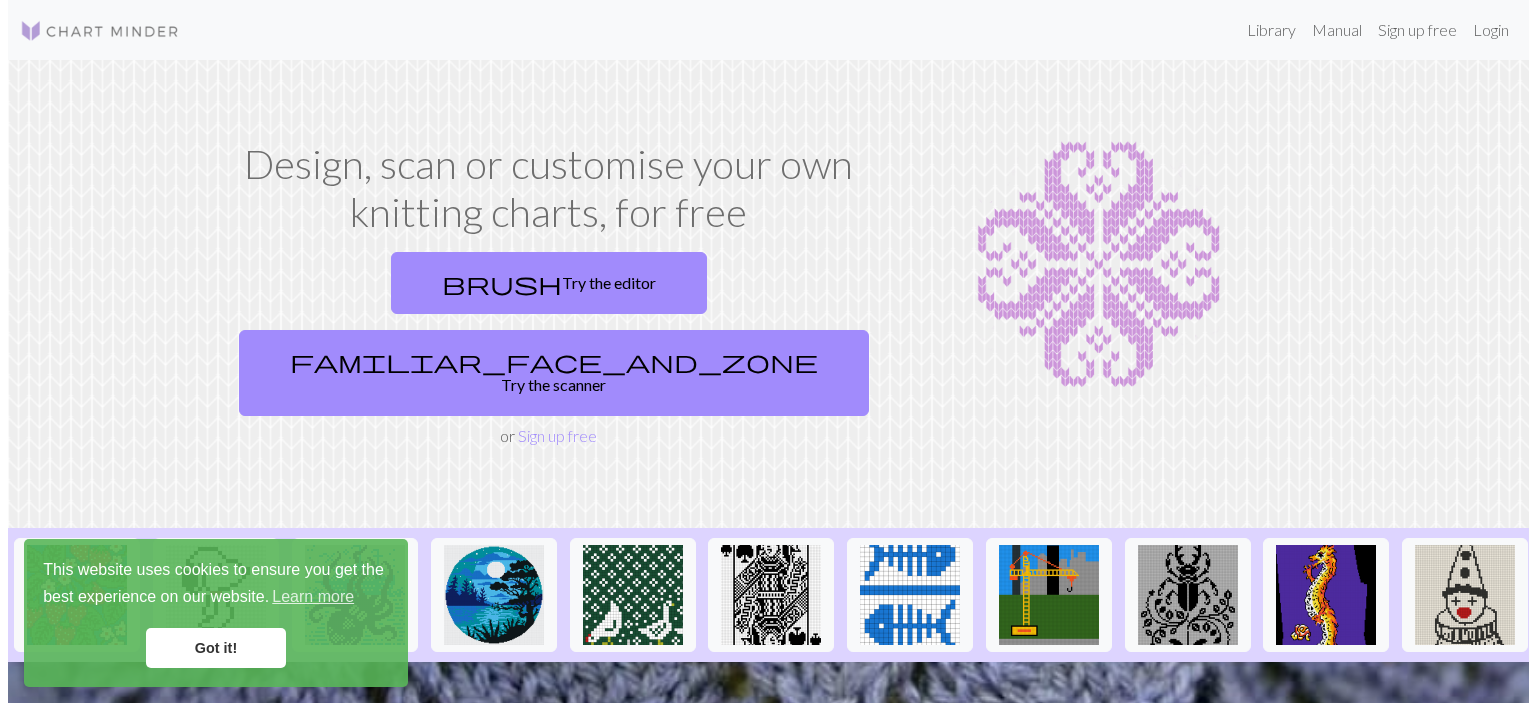 scroll, scrollTop: 0, scrollLeft: 0, axis: both 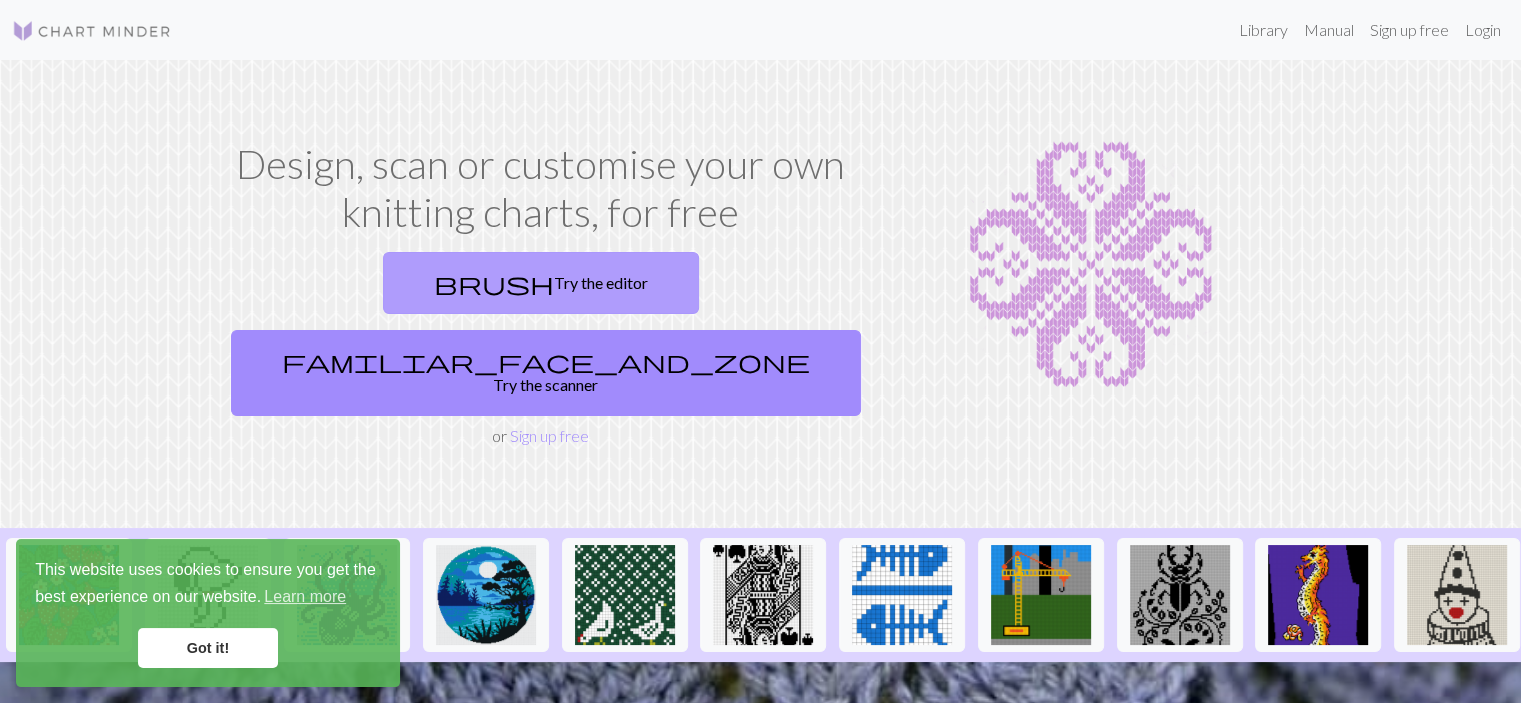 click on "brush  Try the editor" at bounding box center [541, 283] 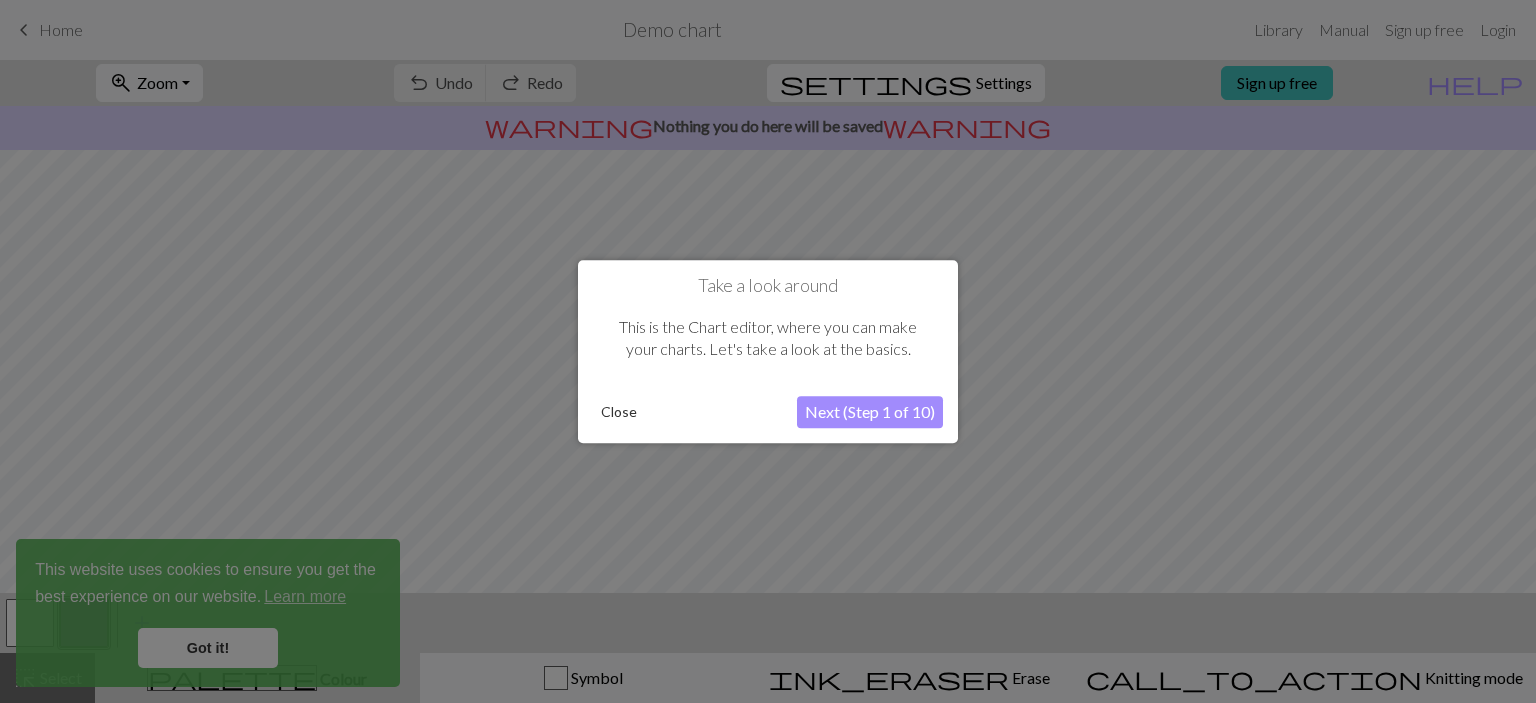 click on "Close" at bounding box center (619, 412) 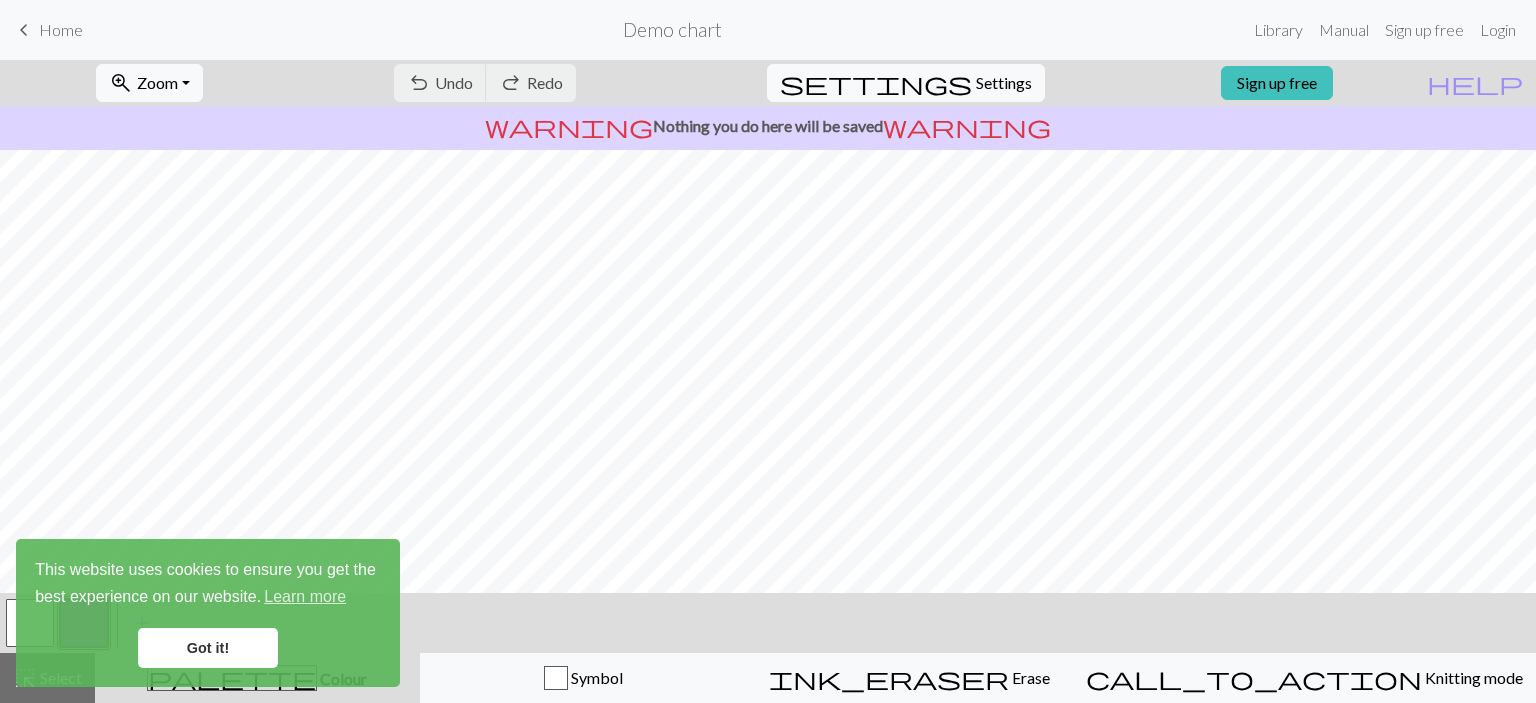 click on "Got it!" at bounding box center [208, 648] 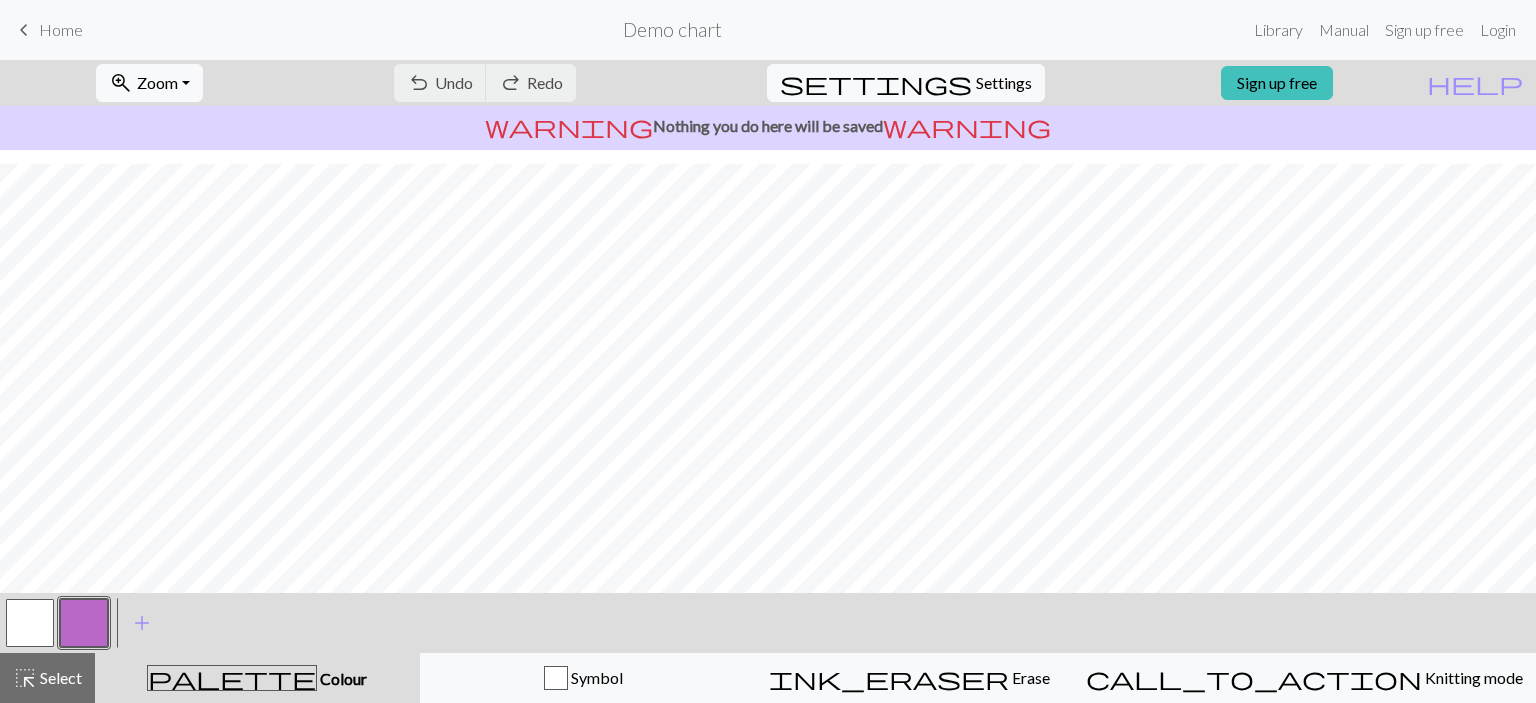 scroll, scrollTop: 36, scrollLeft: 0, axis: vertical 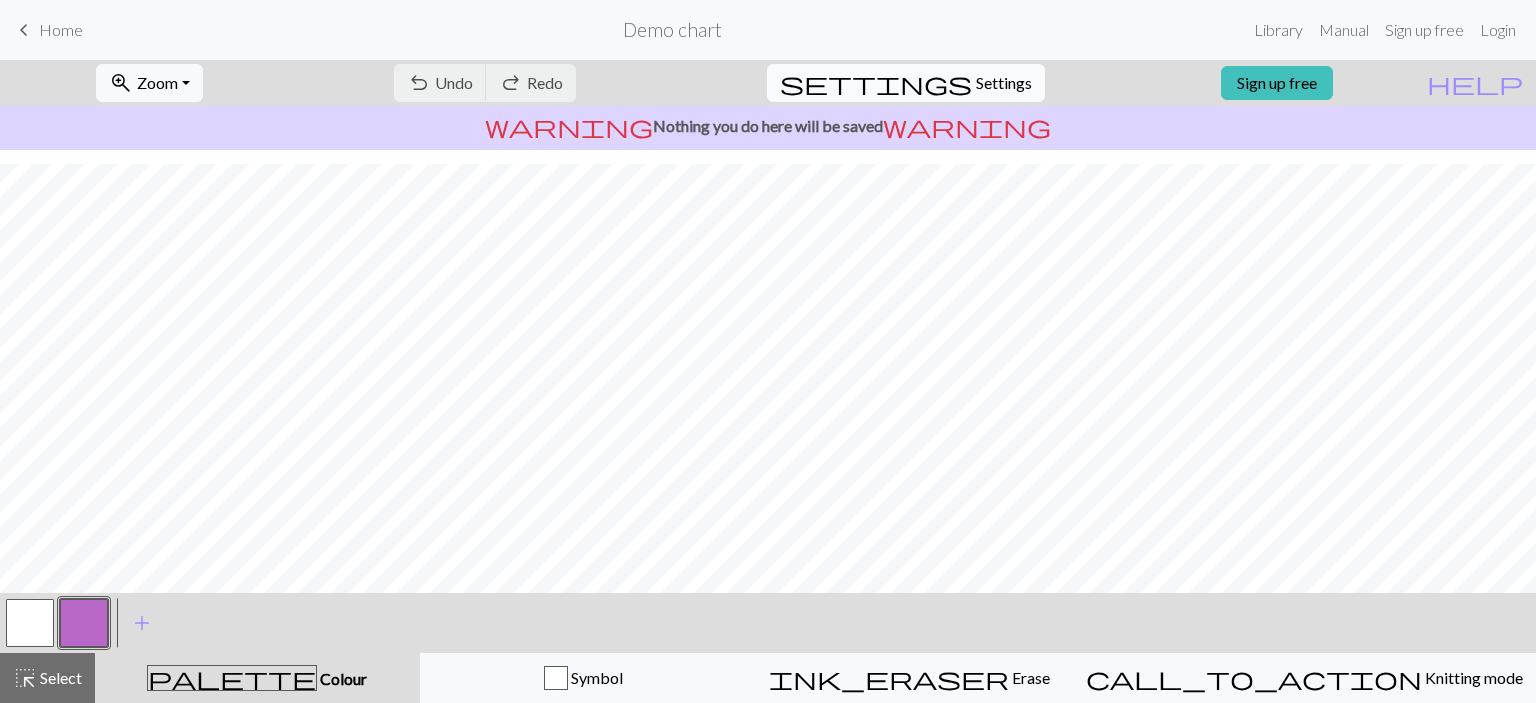 click on "Settings" at bounding box center (1004, 83) 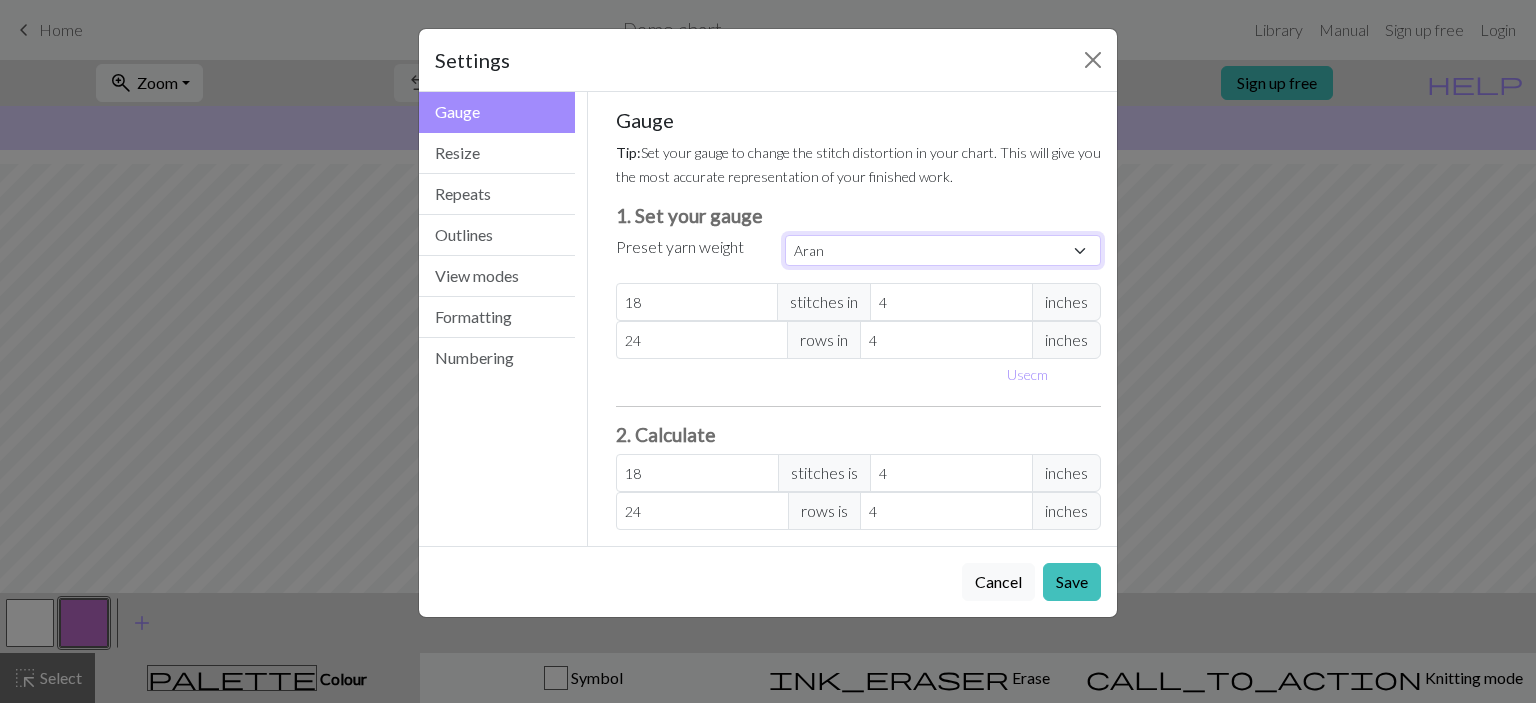 click on "Custom Square Lace Light Fingering Fingering Sport Double knit Worsted Aran Bulky Super Bulky" at bounding box center (943, 250) 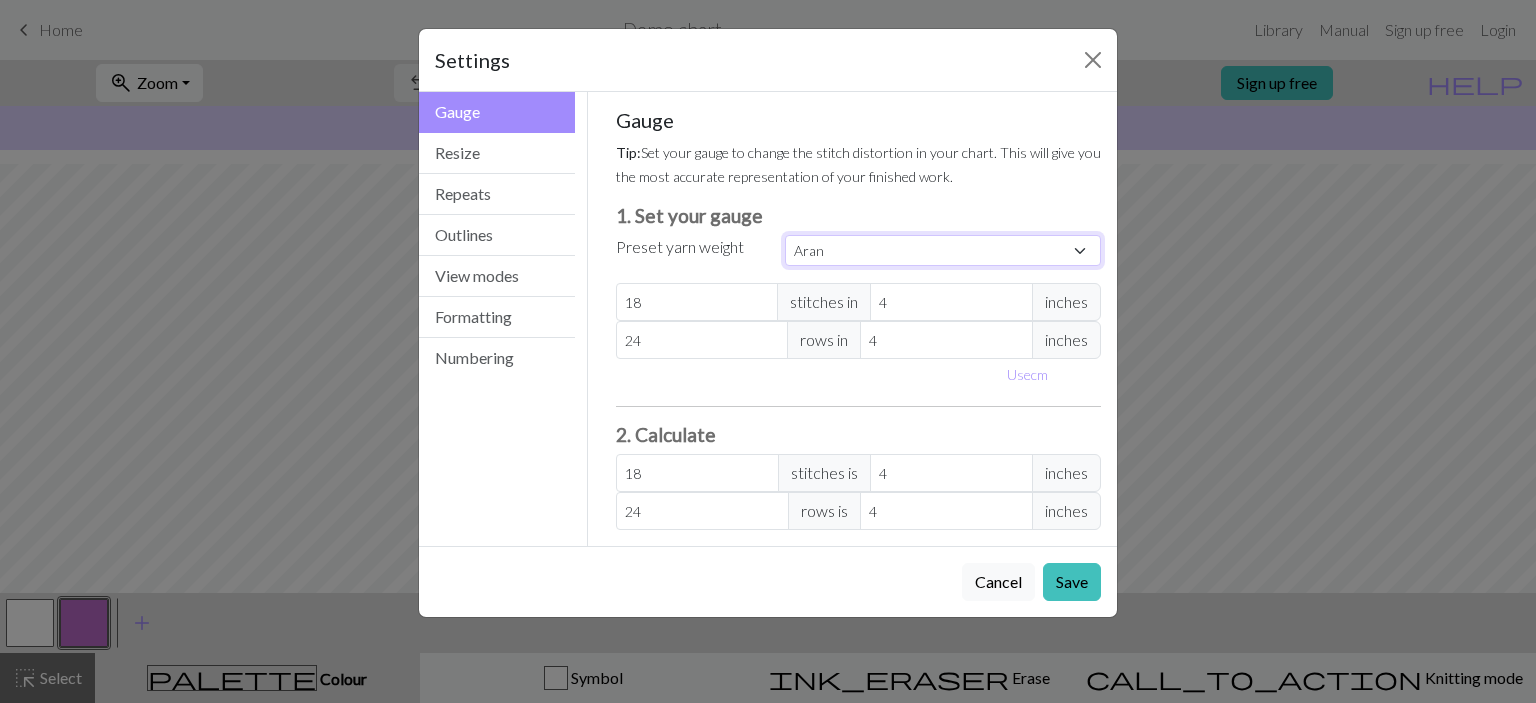 select on "square" 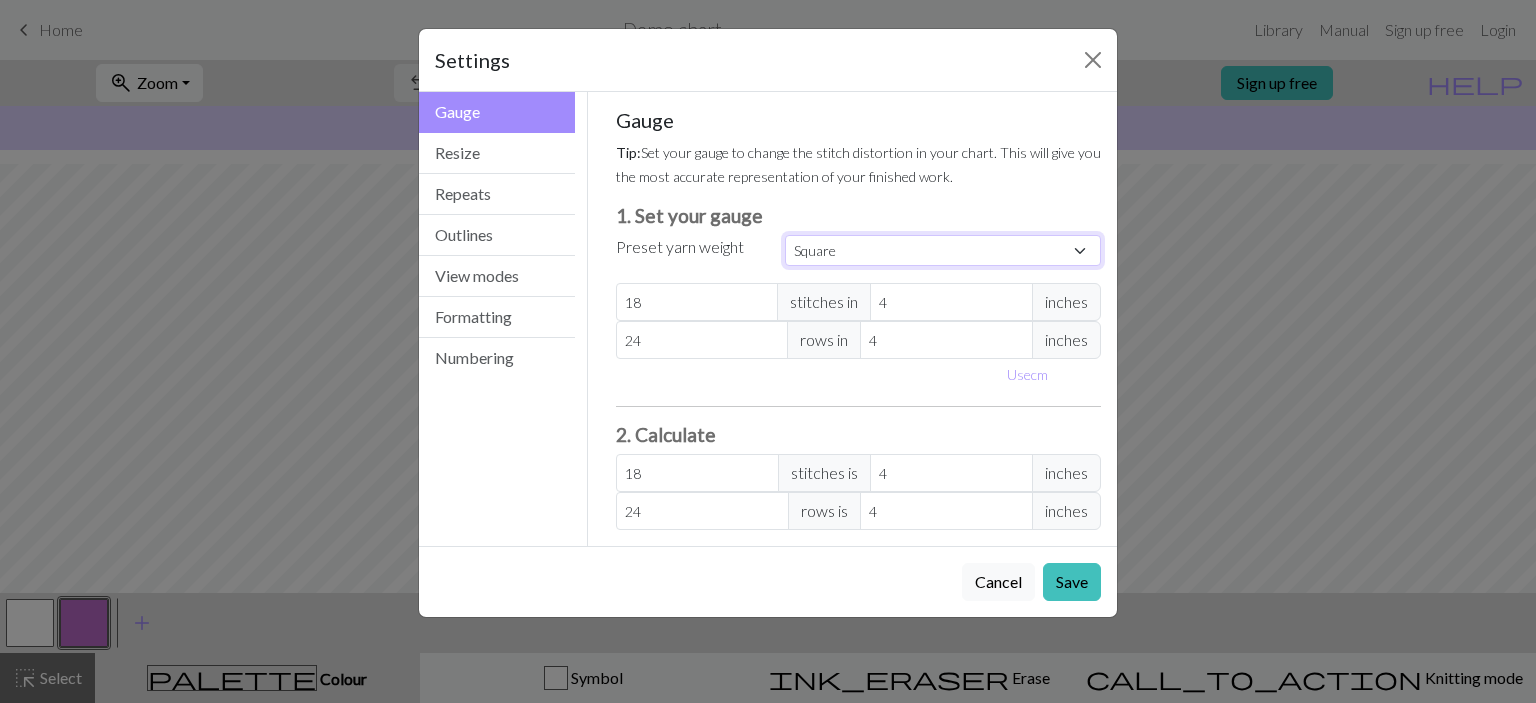 click on "Custom Square Lace Light Fingering Fingering Sport Double knit Worsted Aran Bulky Super Bulky" at bounding box center [943, 250] 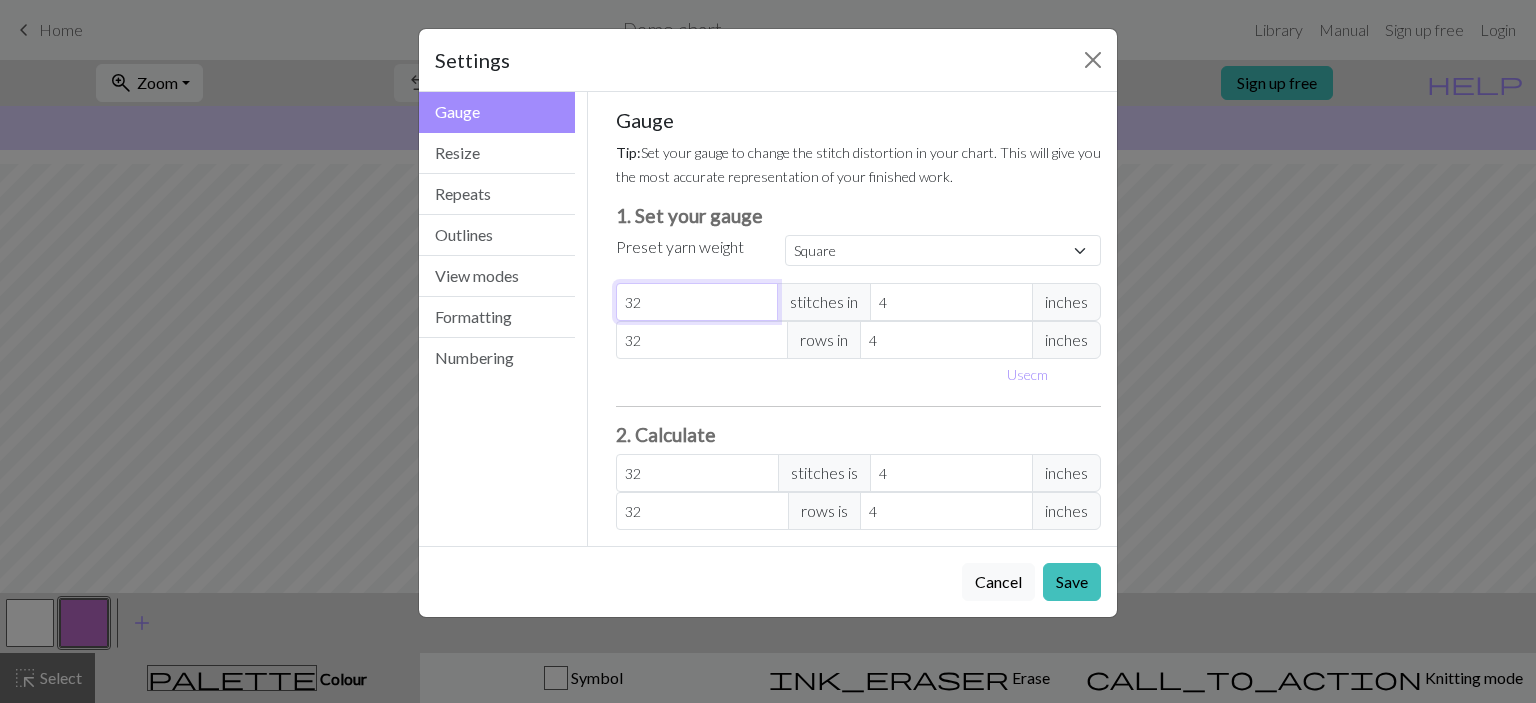 type on "33" 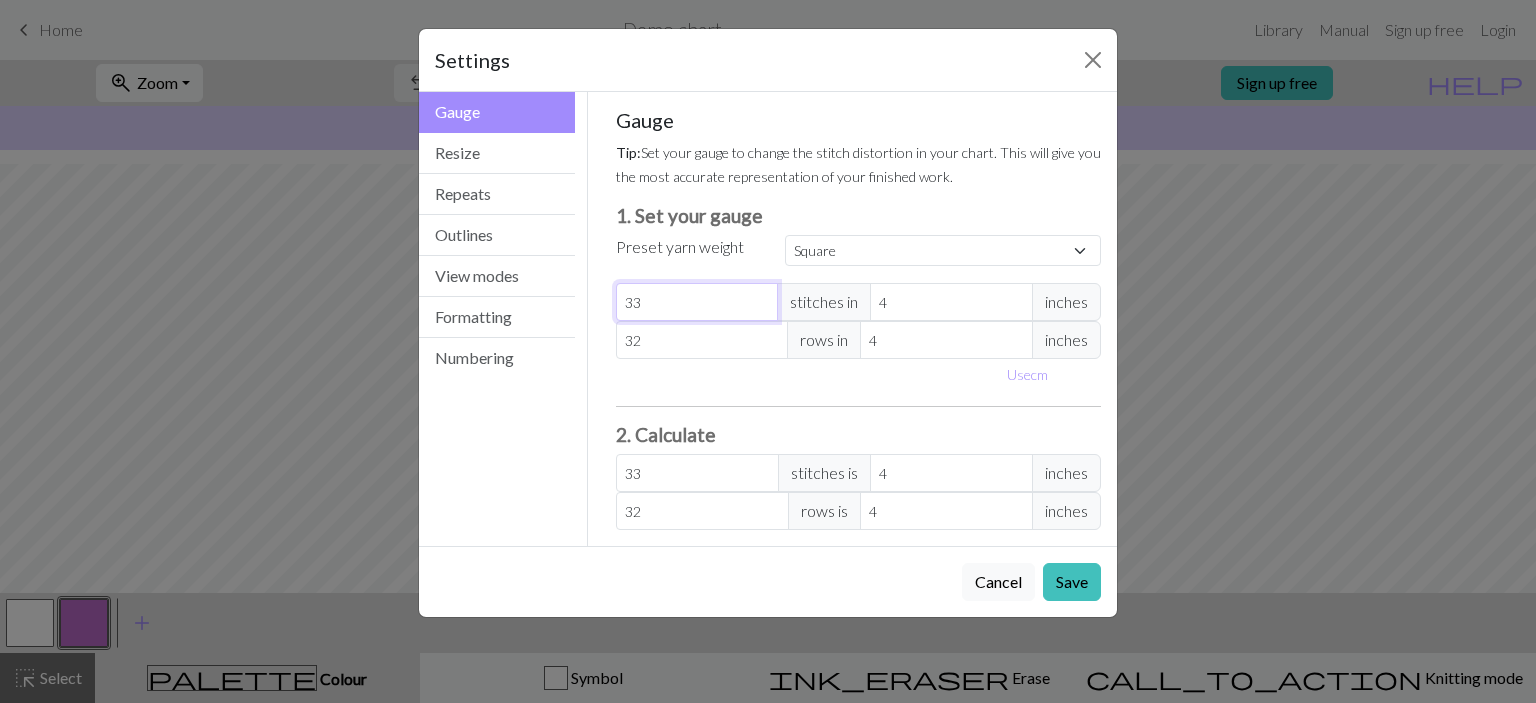 click on "33" at bounding box center [697, 302] 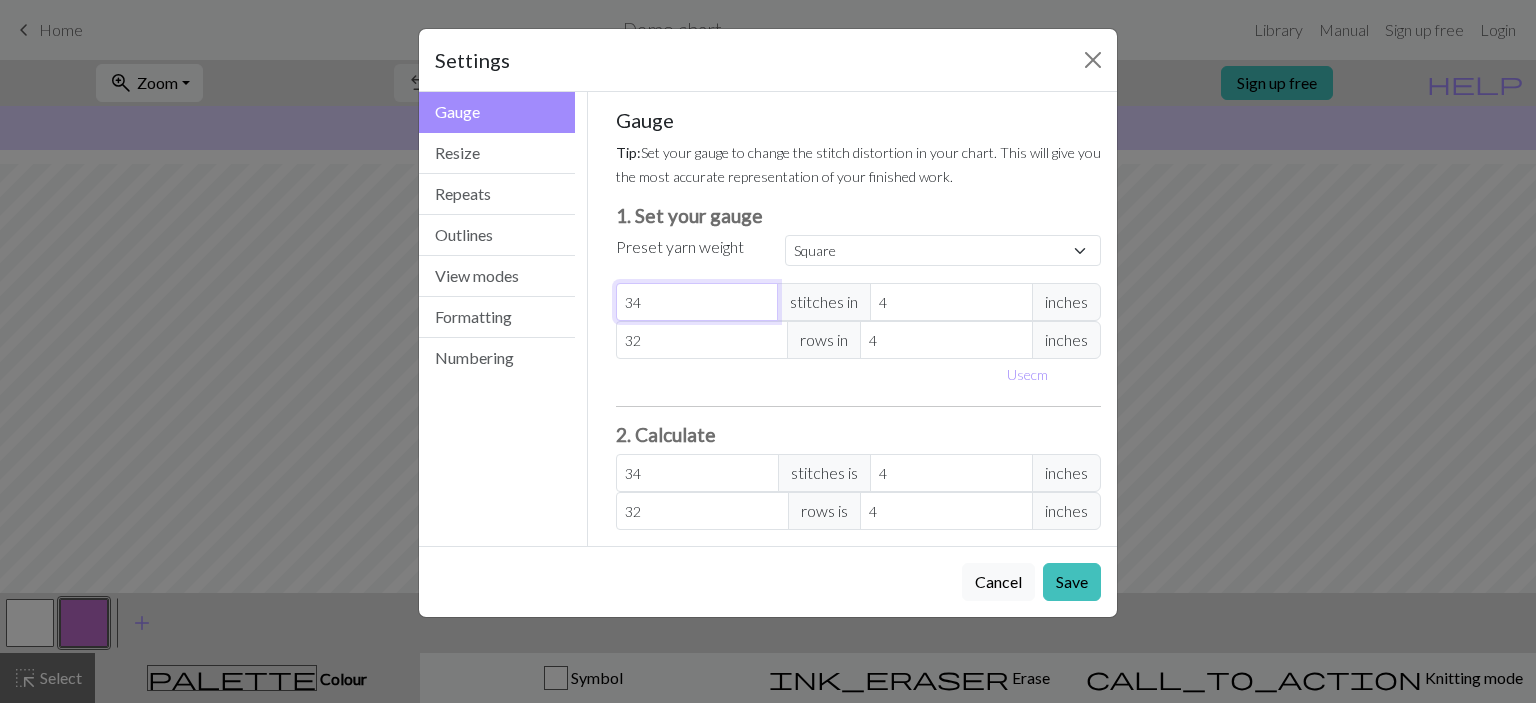 click on "34" at bounding box center [697, 302] 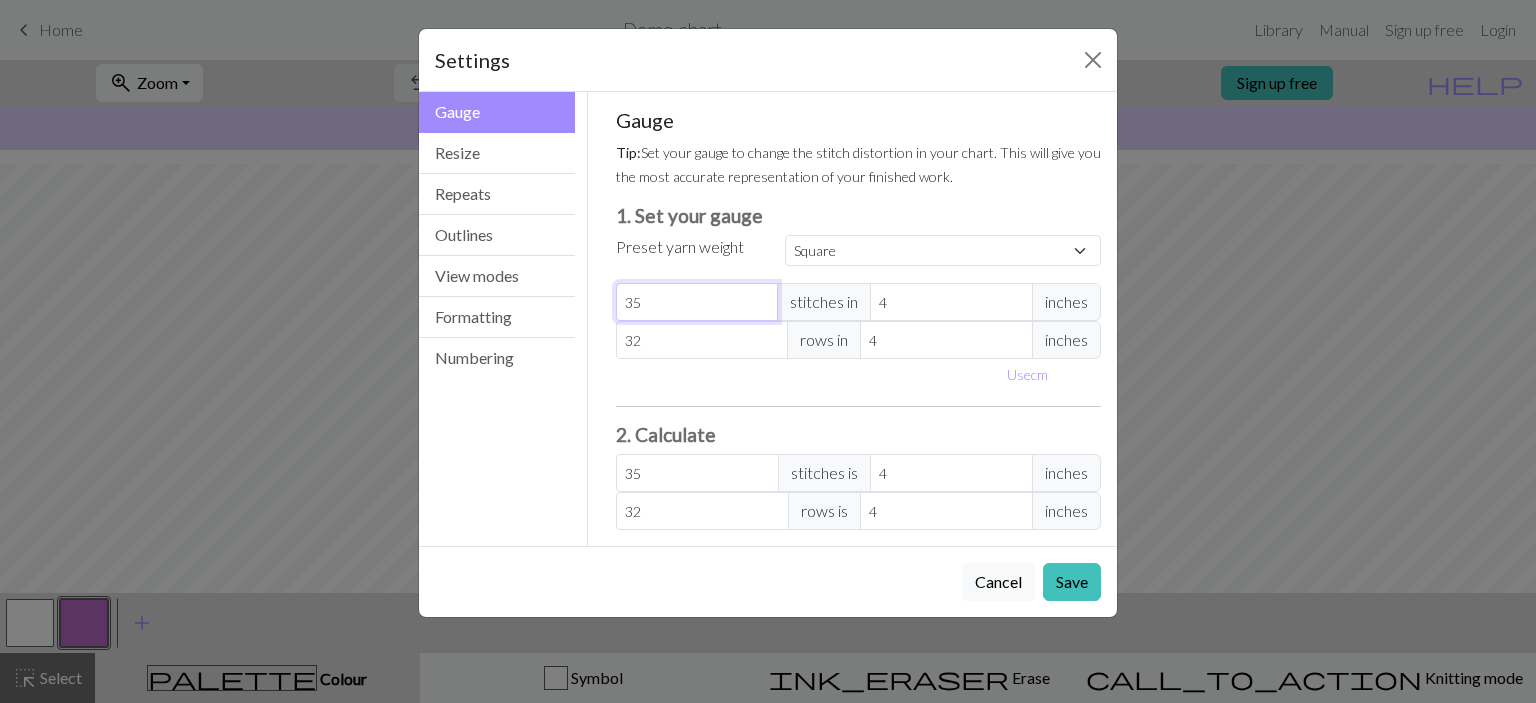 click on "35" at bounding box center [697, 302] 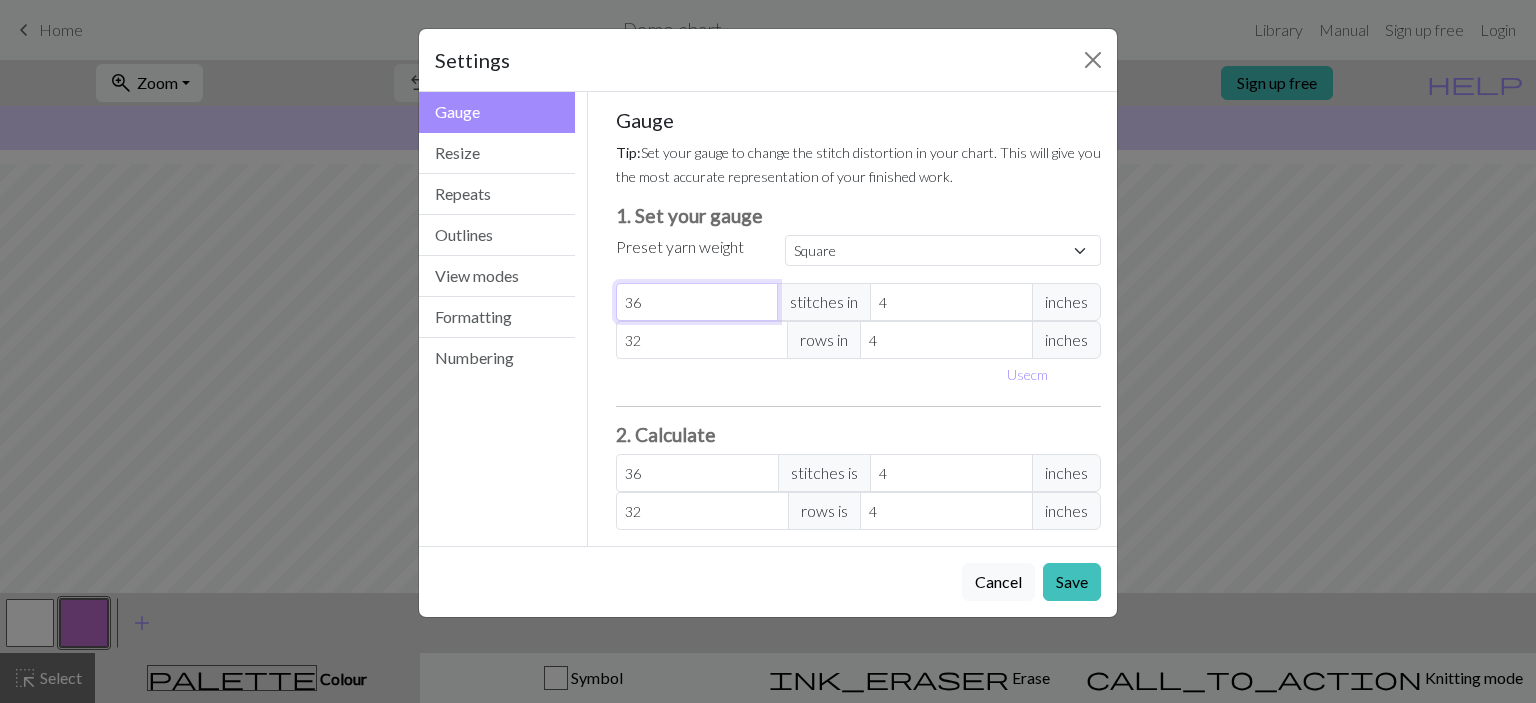 click on "36" at bounding box center [697, 302] 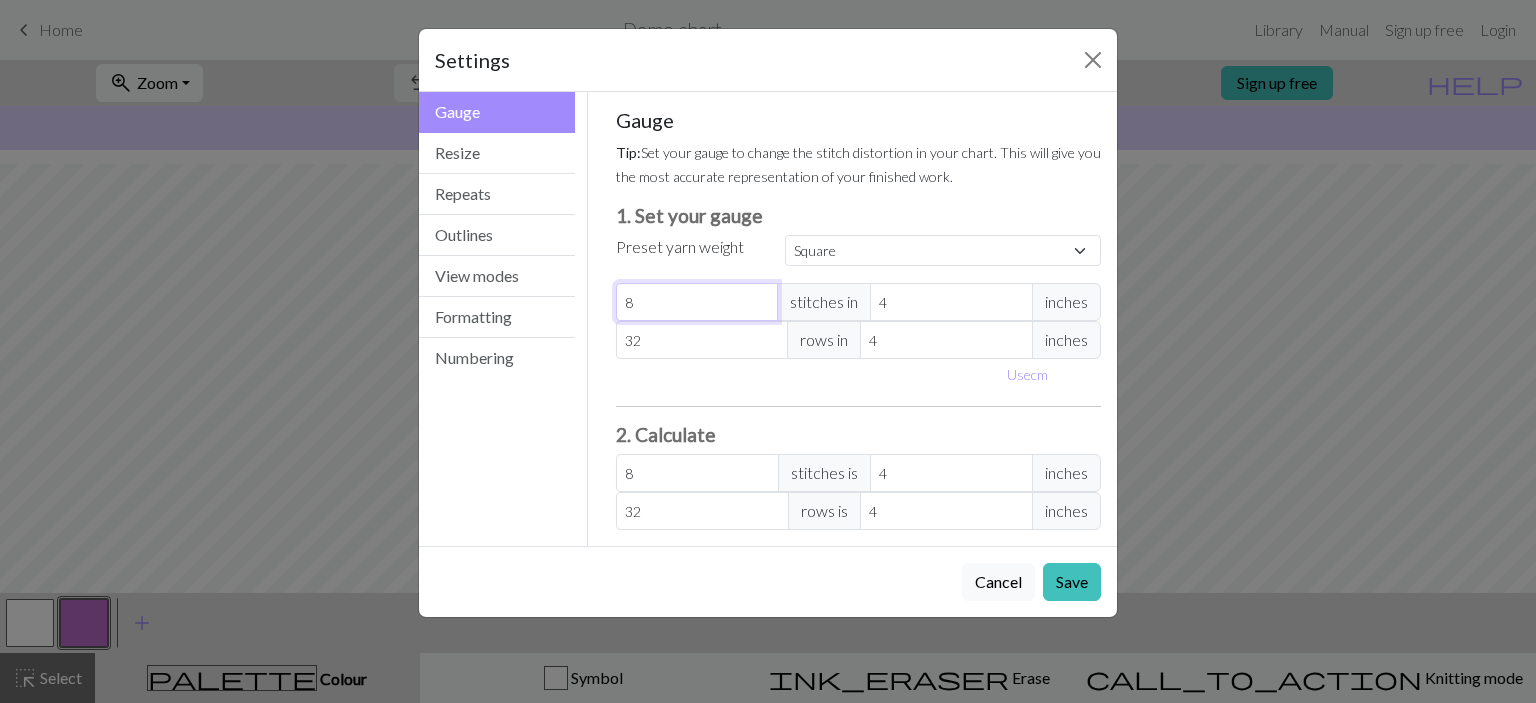 type on "87" 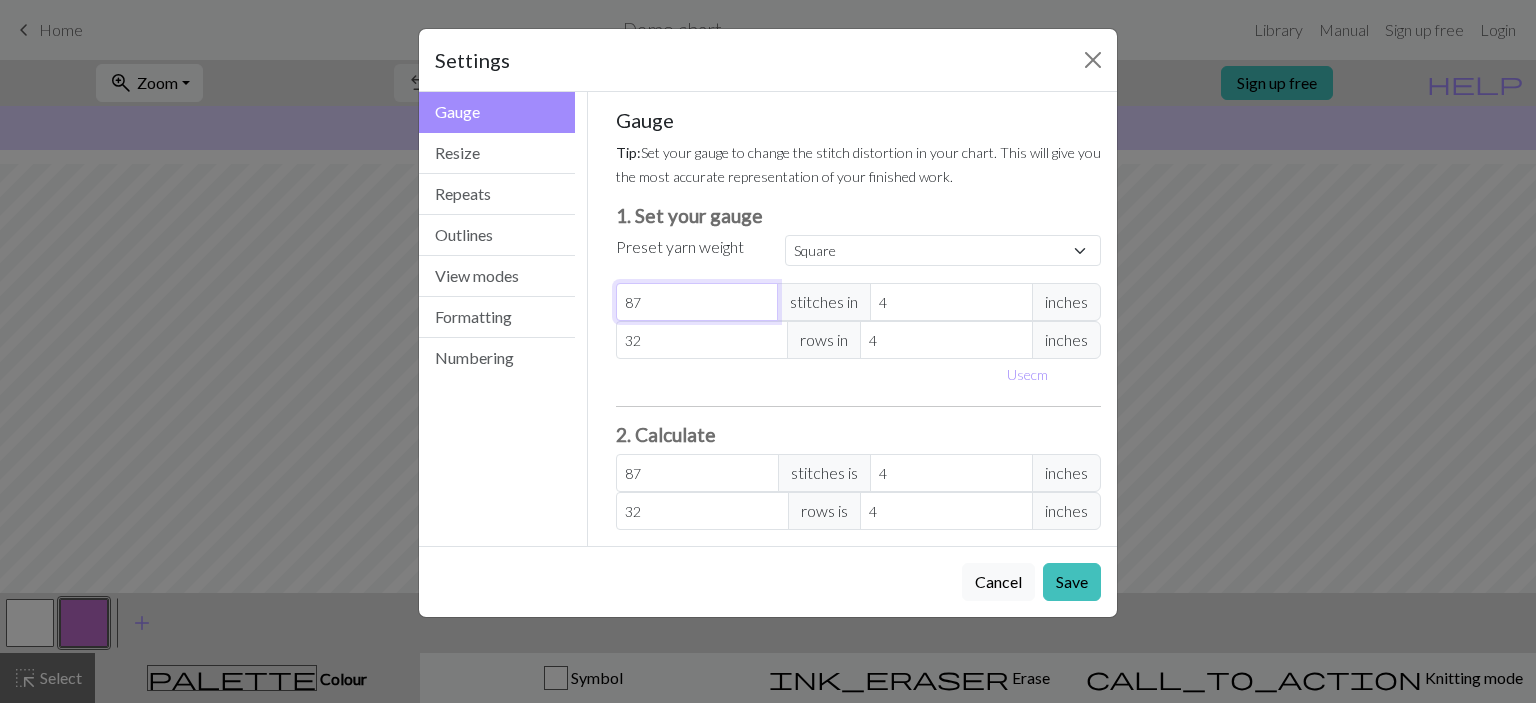 drag, startPoint x: 661, startPoint y: 317, endPoint x: 650, endPoint y: 323, distance: 12.529964 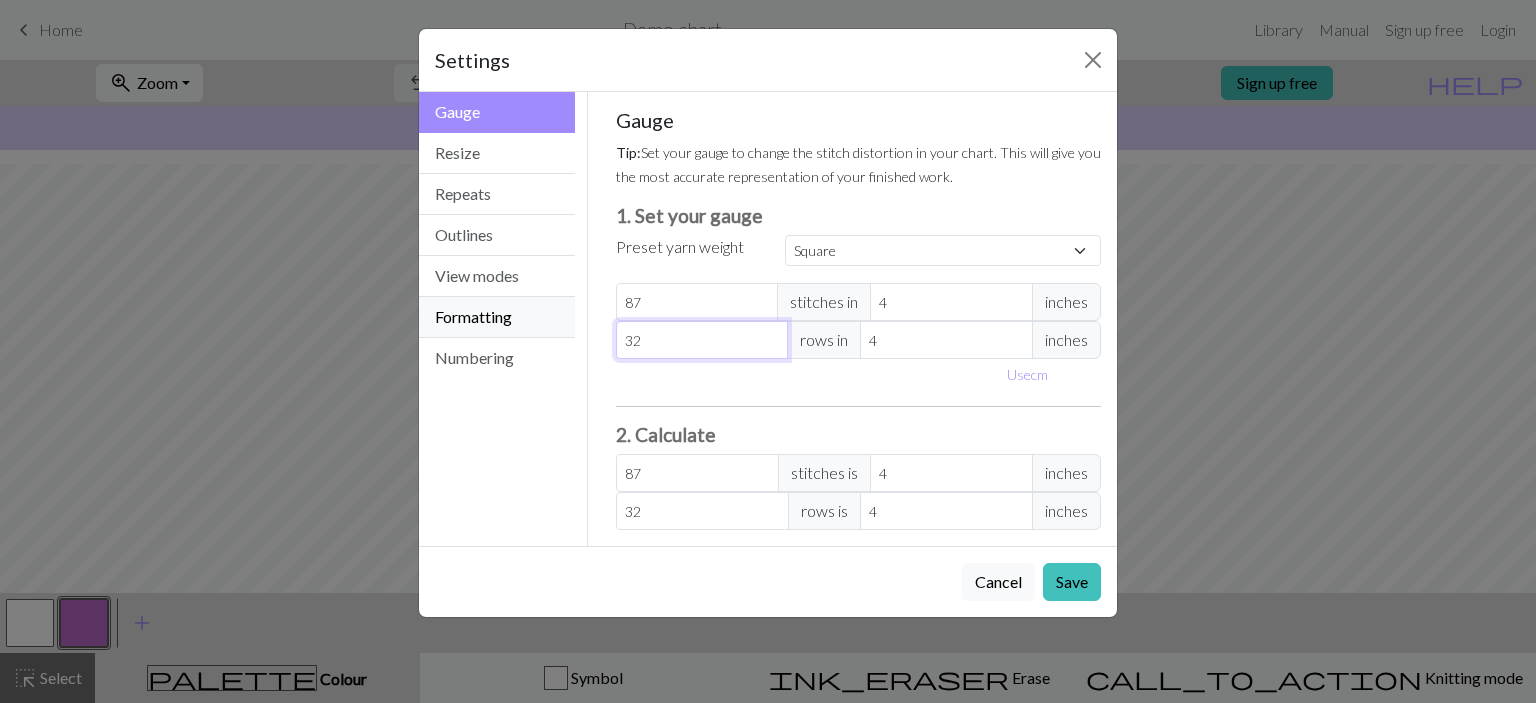 drag, startPoint x: 620, startPoint y: 335, endPoint x: 544, endPoint y: 333, distance: 76.02631 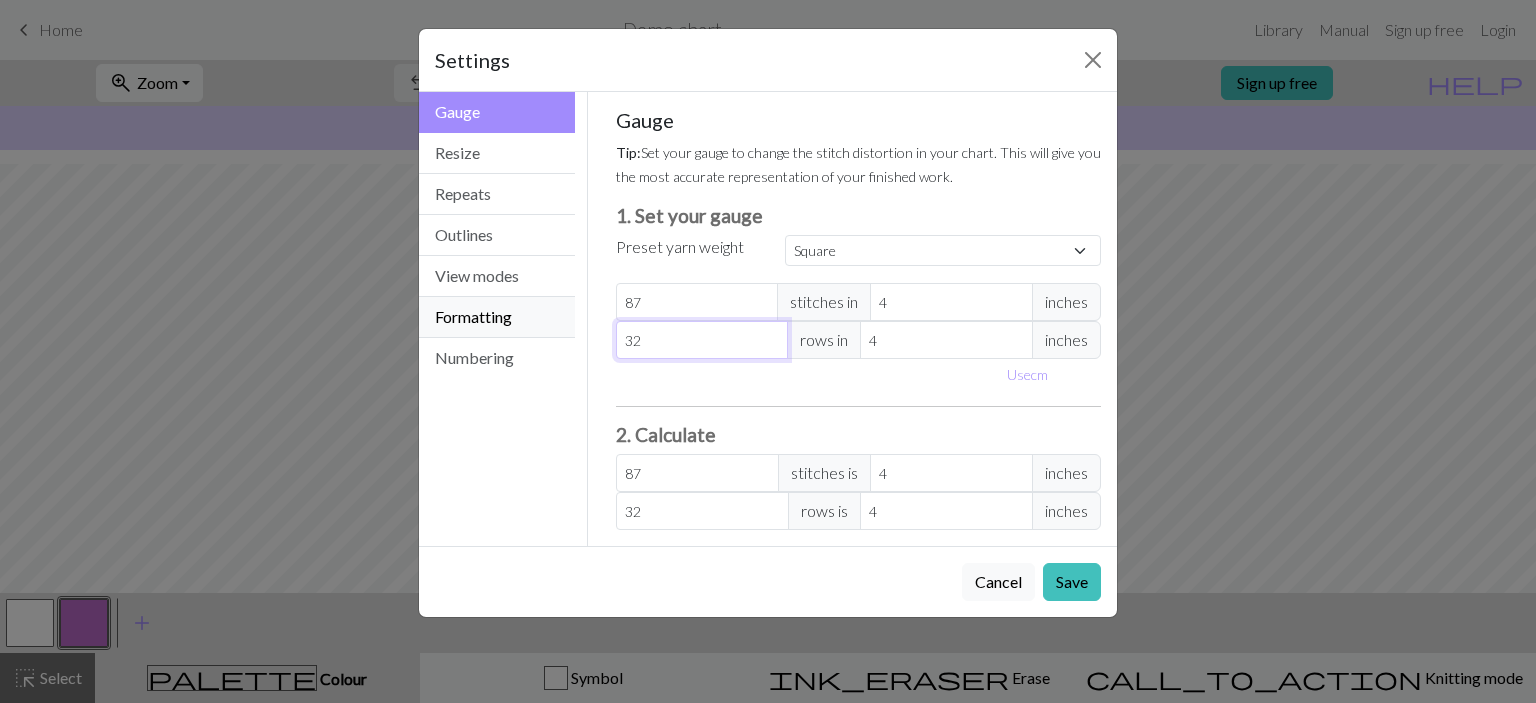 type on "5" 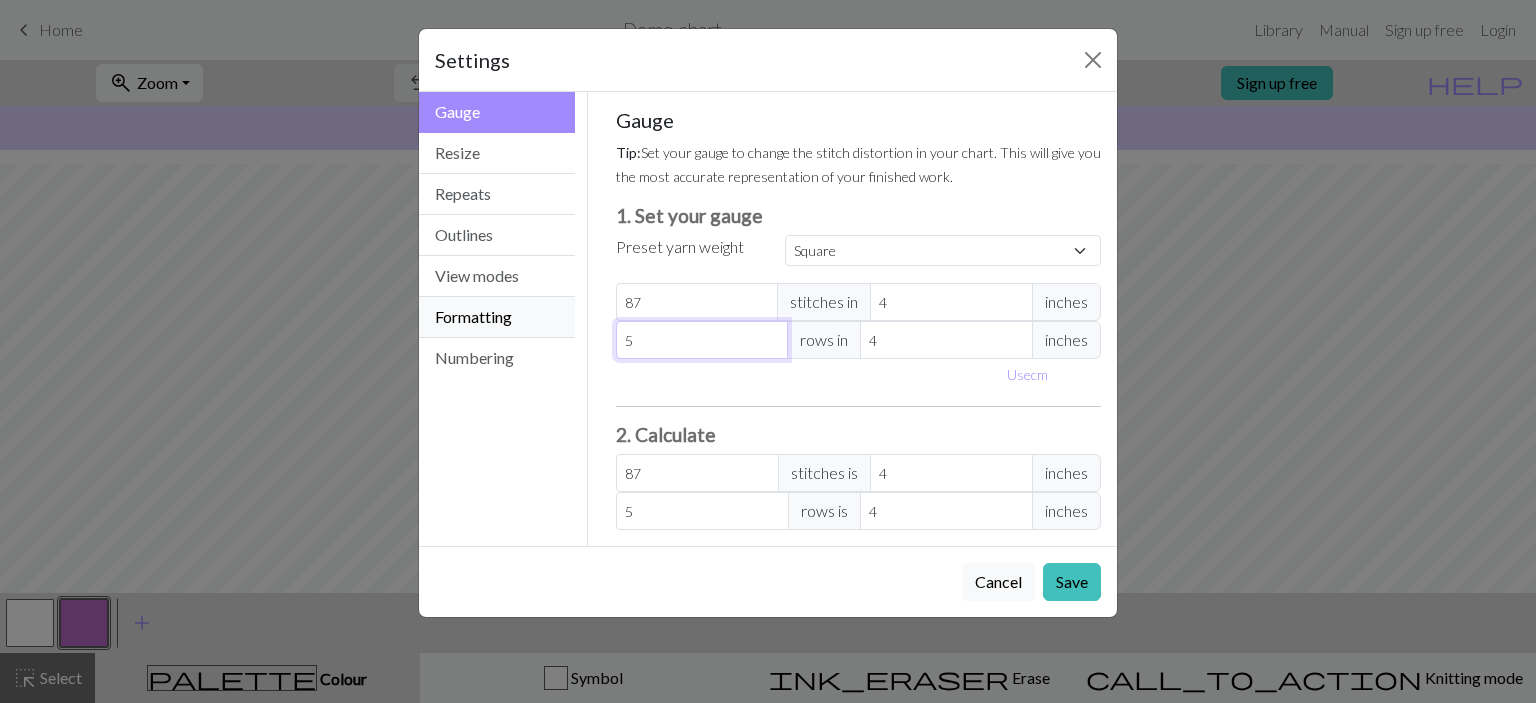 type on "57" 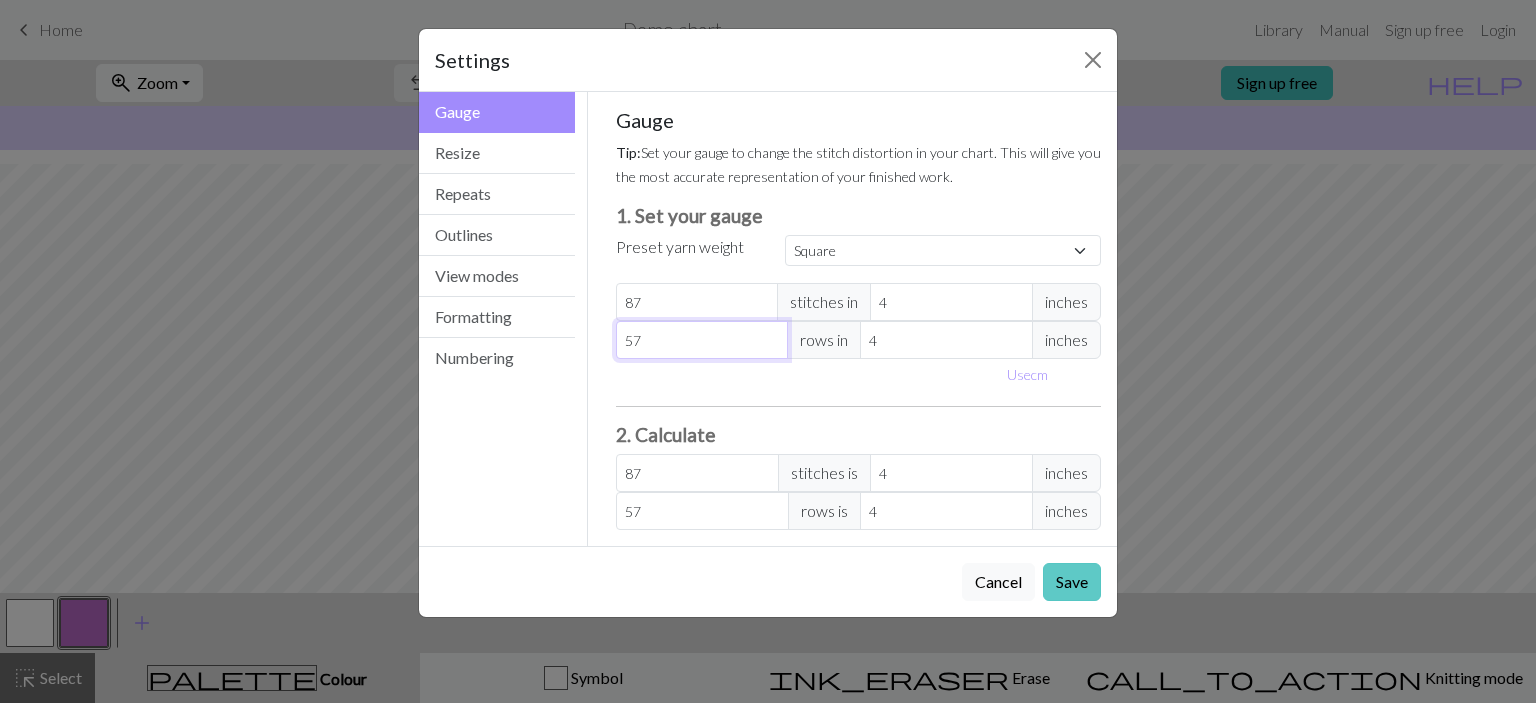 type on "57" 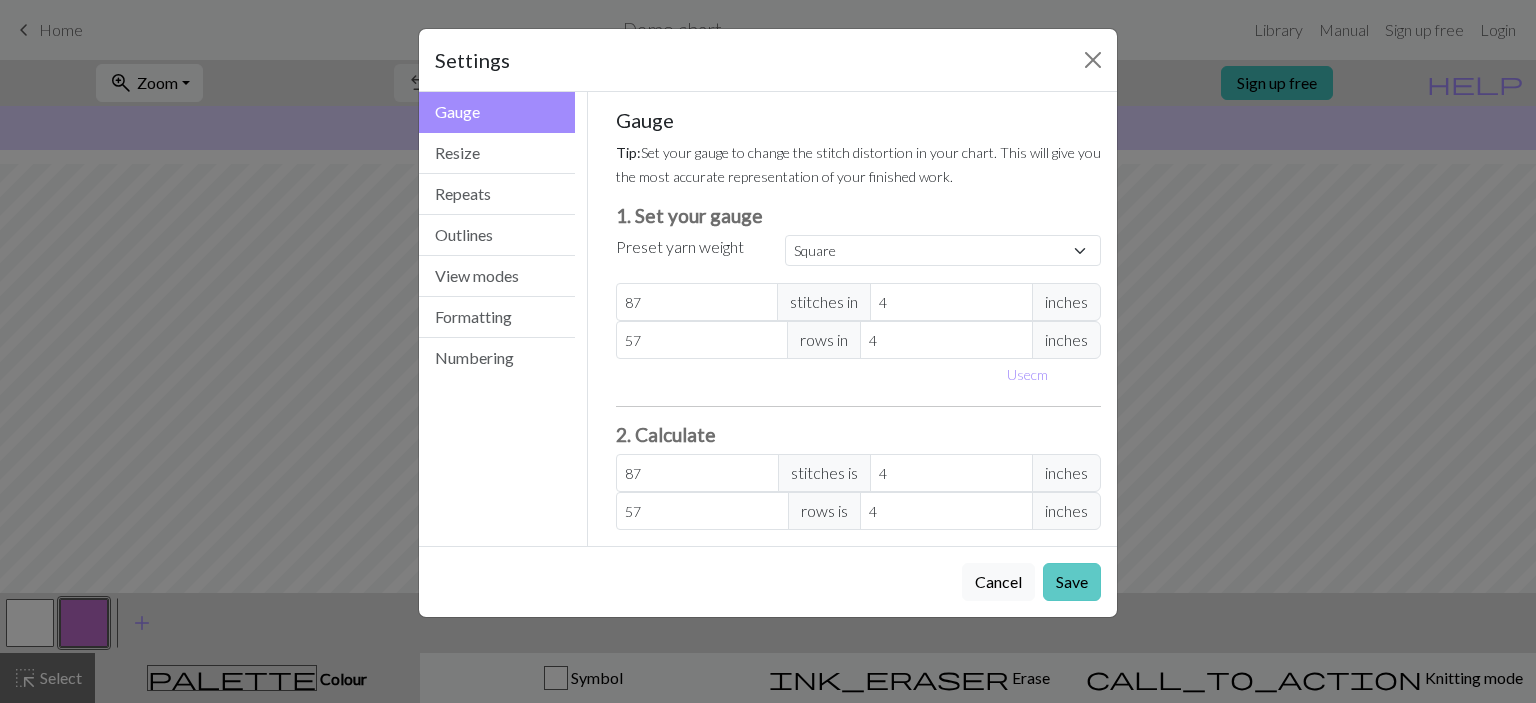 click on "Save" at bounding box center [1072, 582] 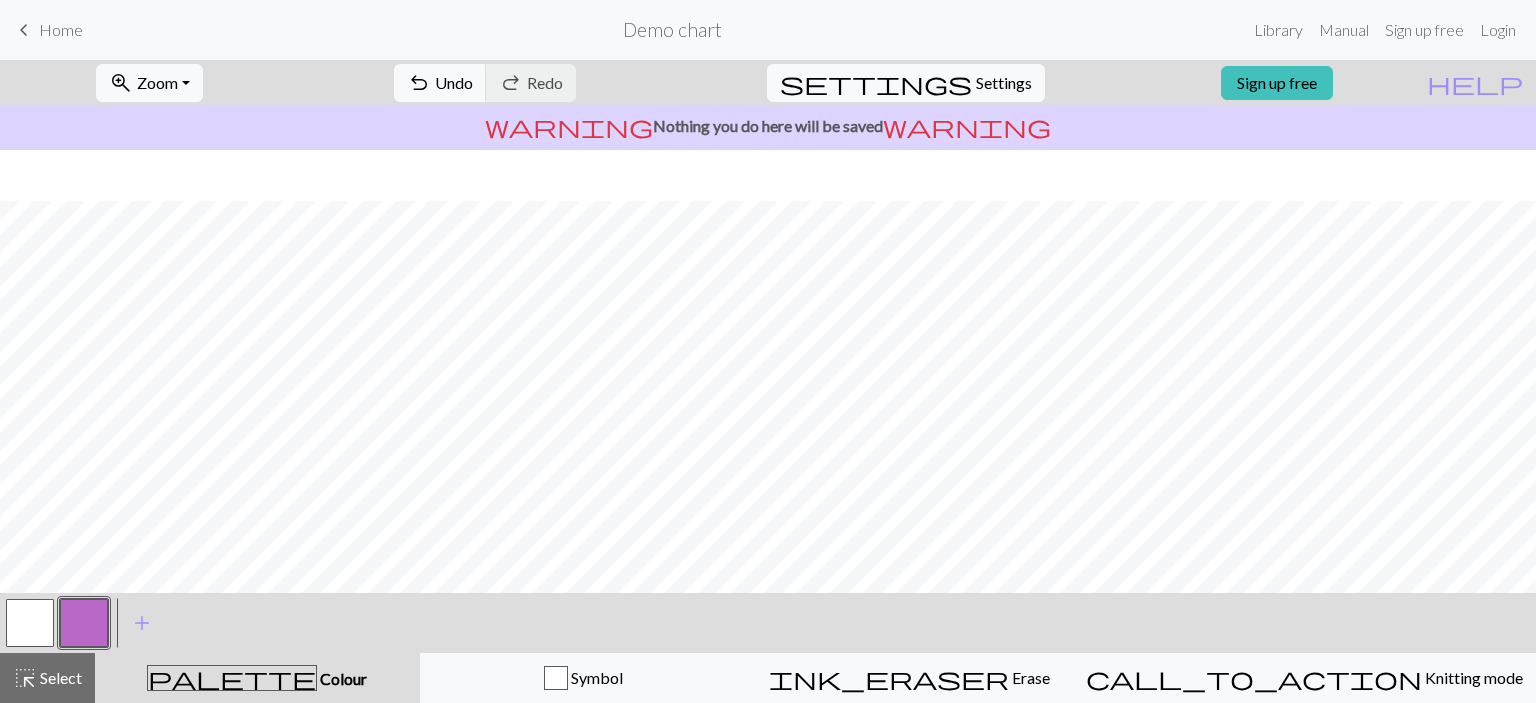 scroll, scrollTop: 254, scrollLeft: 0, axis: vertical 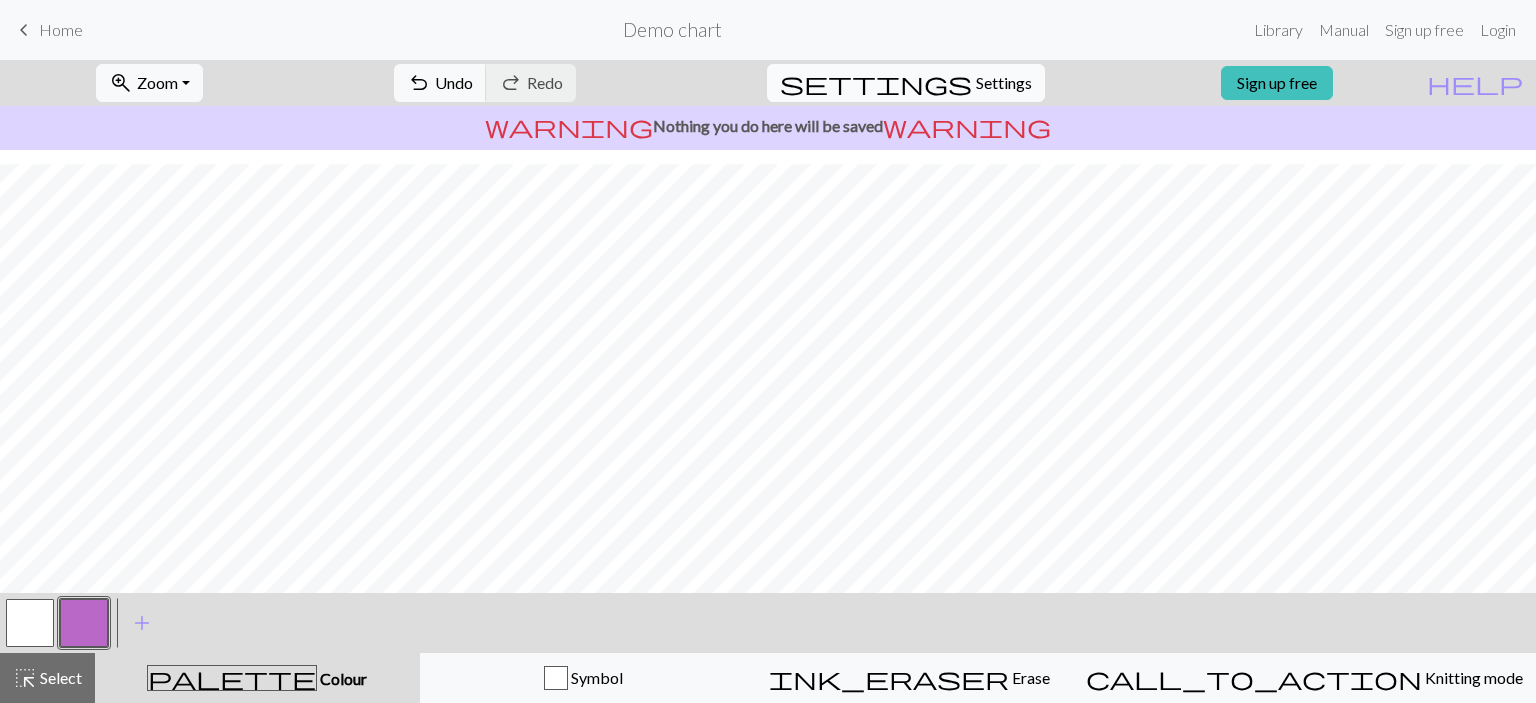 click on "settings  Settings" at bounding box center [906, 83] 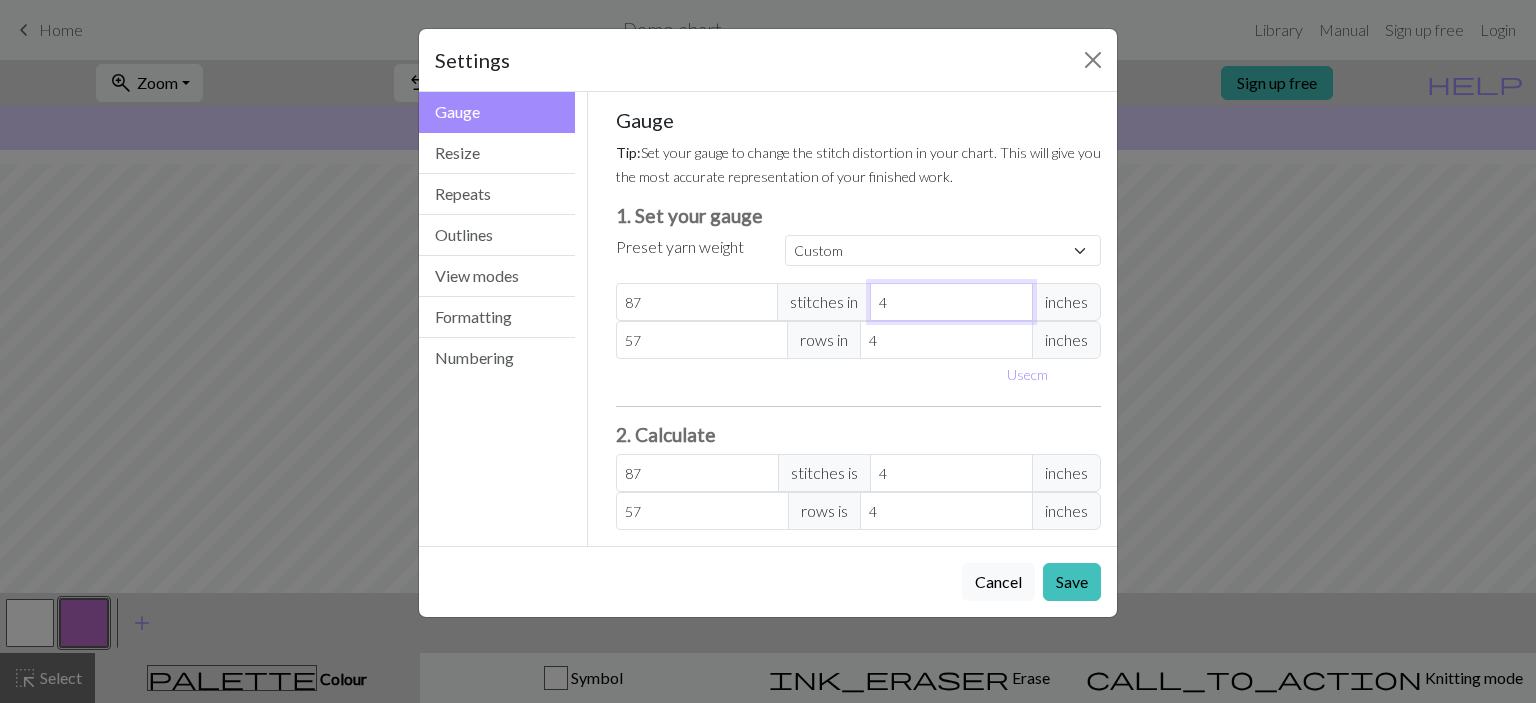 drag, startPoint x: 919, startPoint y: 295, endPoint x: 809, endPoint y: 310, distance: 111.01801 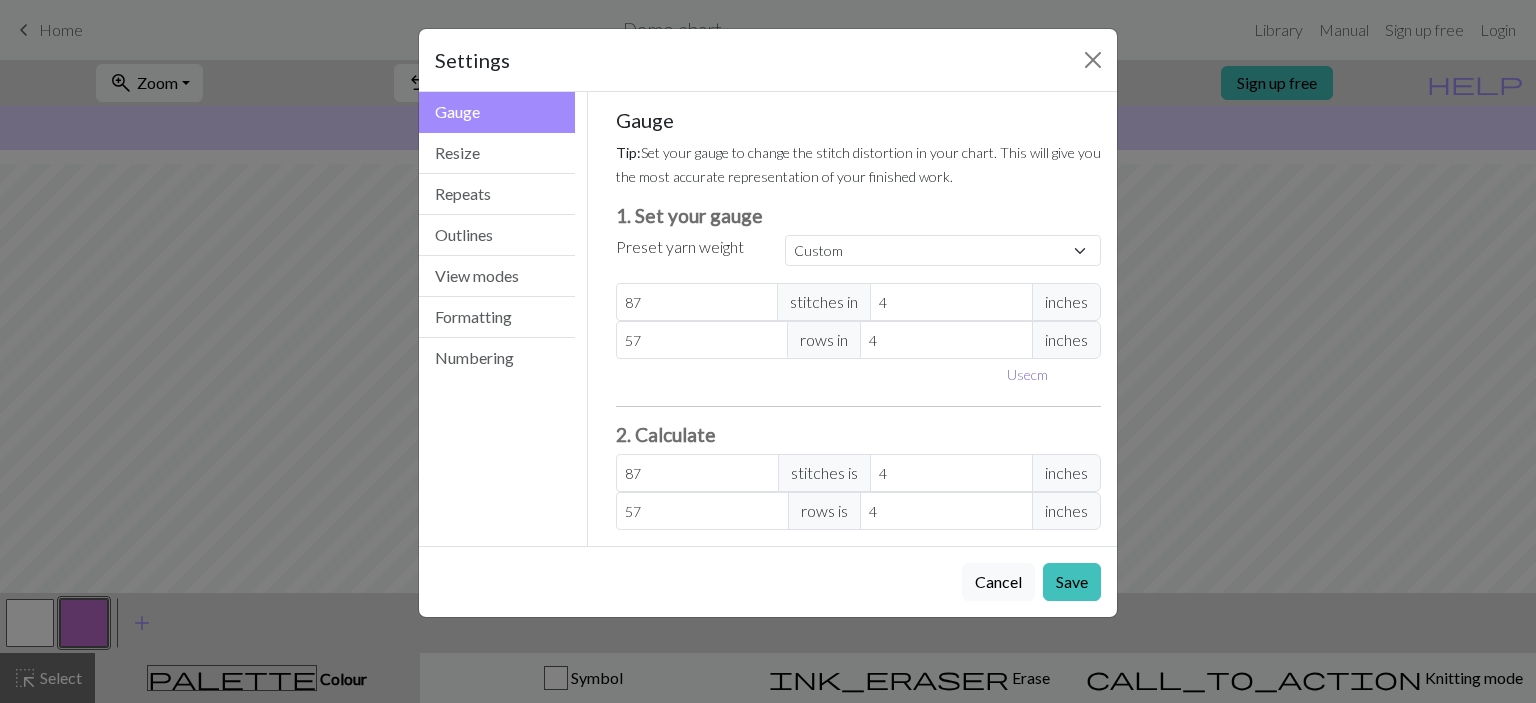 click on "Use  cm" at bounding box center [1027, 374] 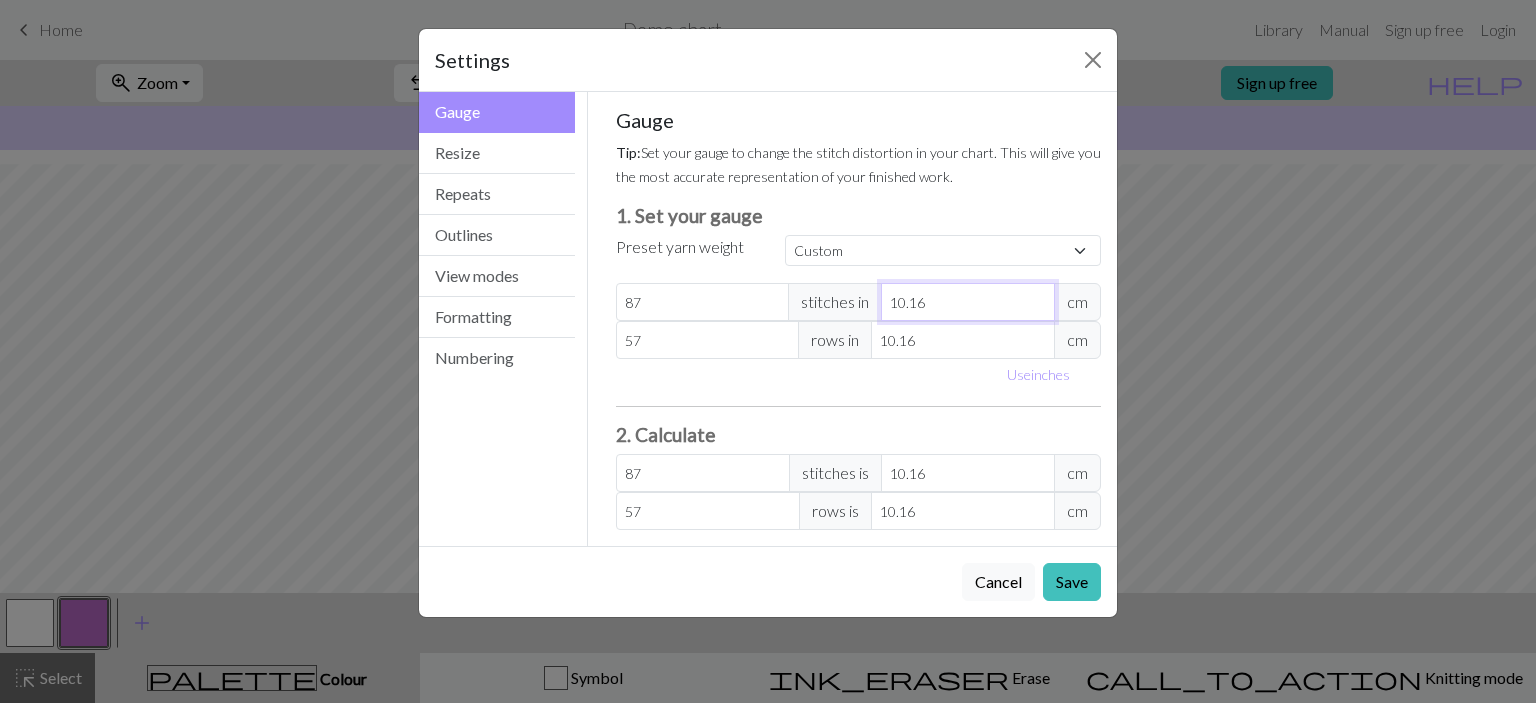 drag, startPoint x: 948, startPoint y: 295, endPoint x: 699, endPoint y: 296, distance: 249.00201 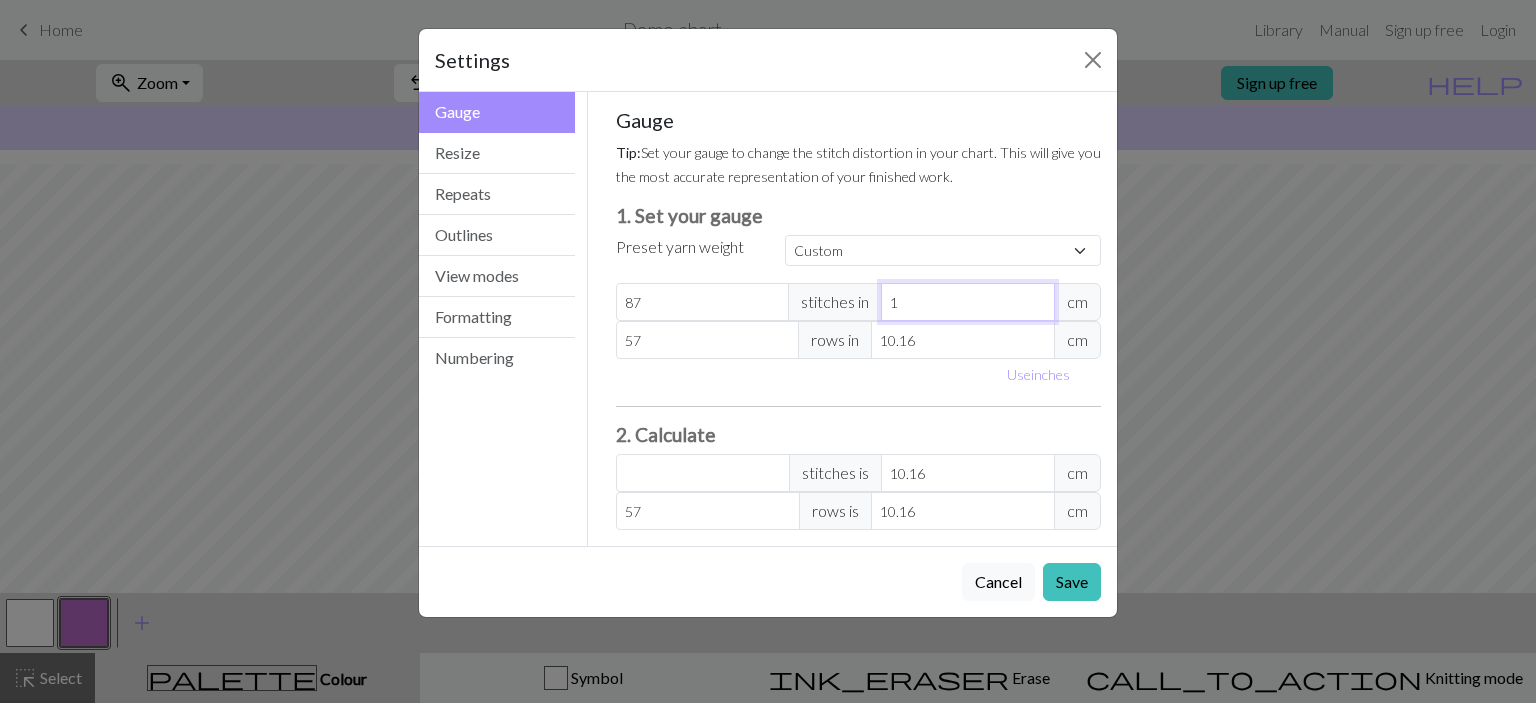 type on "1" 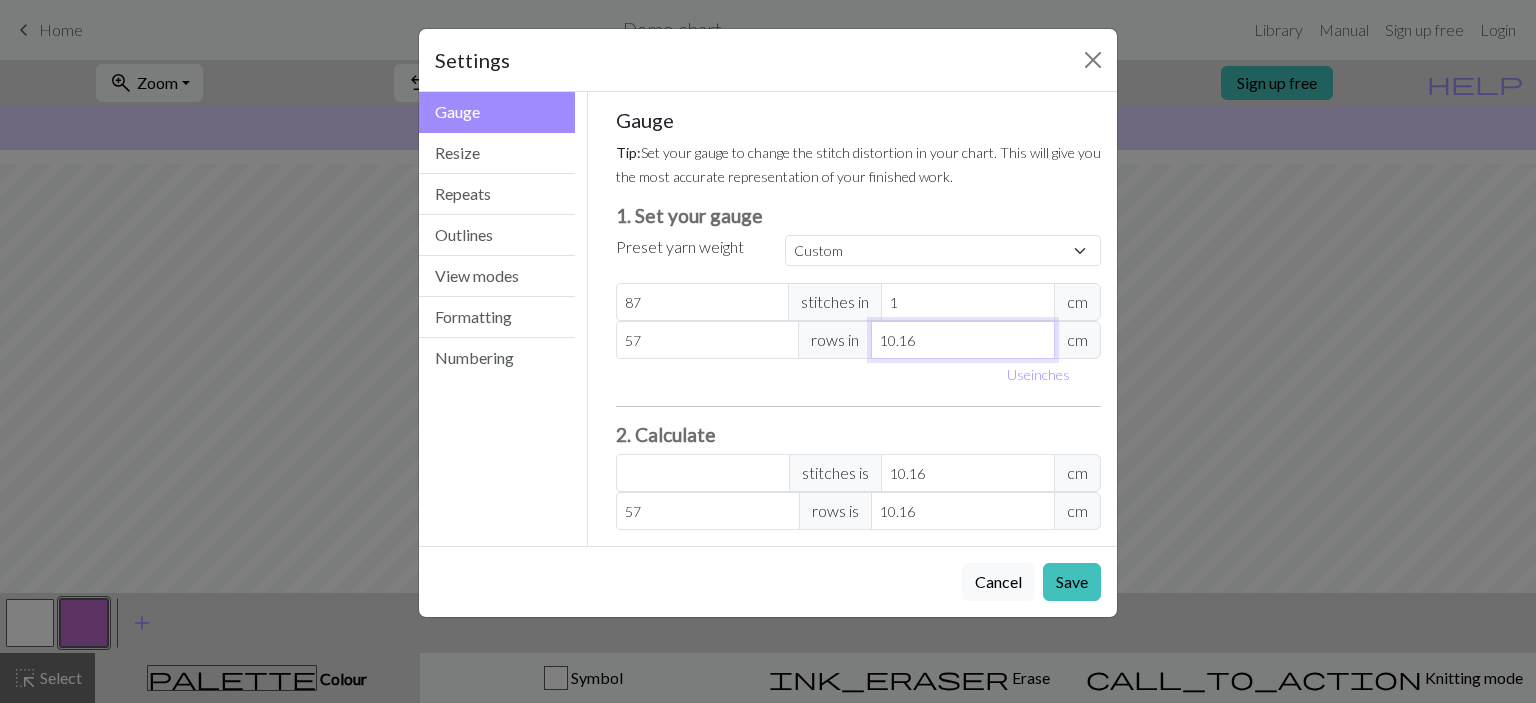 drag, startPoint x: 938, startPoint y: 330, endPoint x: 724, endPoint y: 374, distance: 218.47655 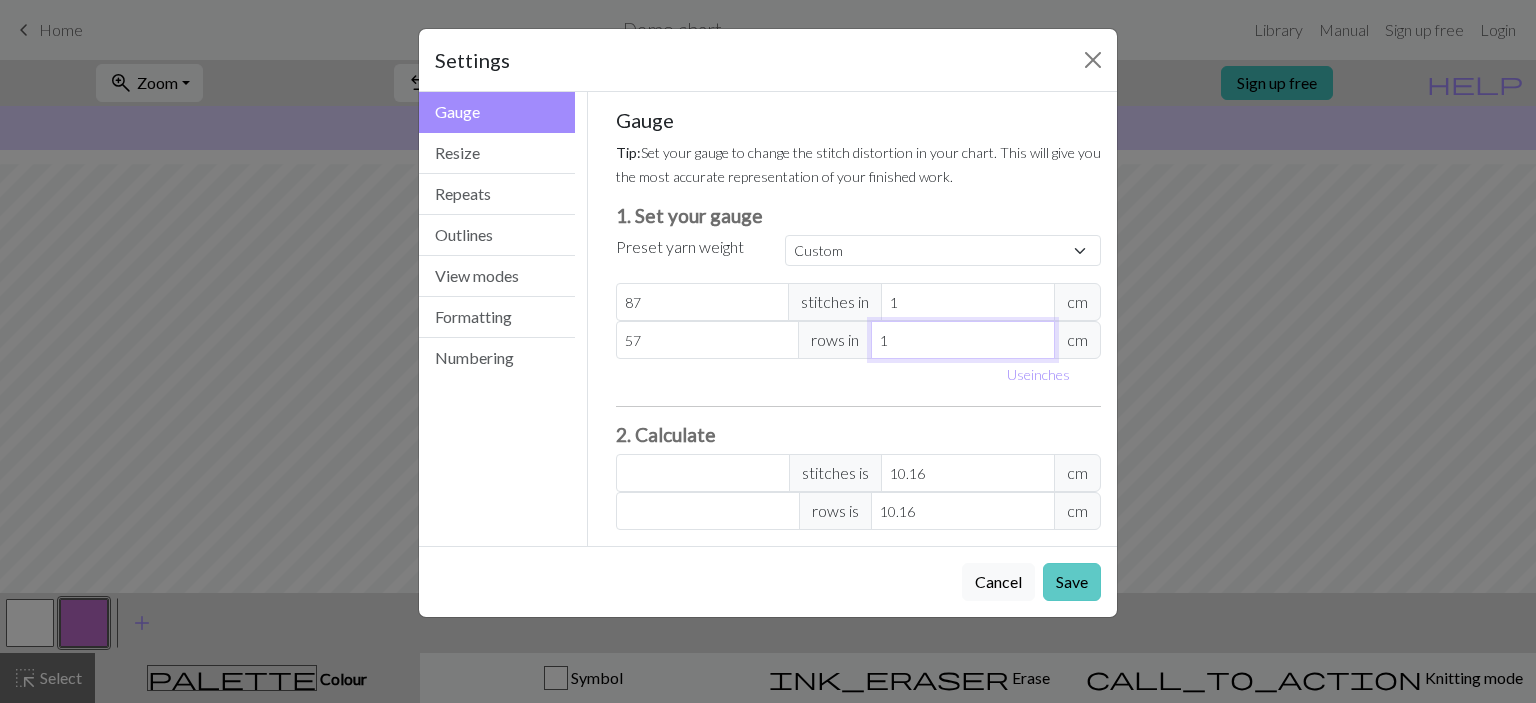type on "1" 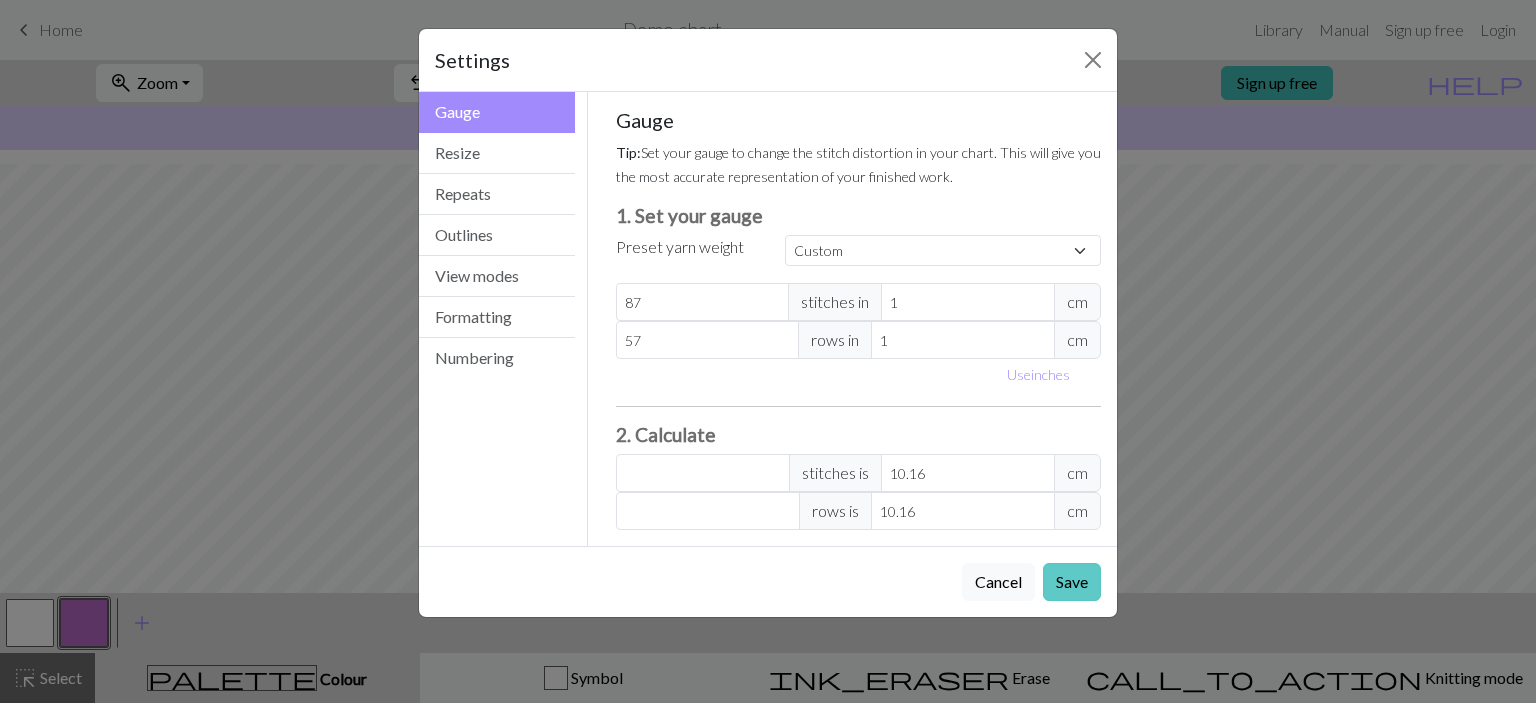 click on "Save" at bounding box center [1072, 582] 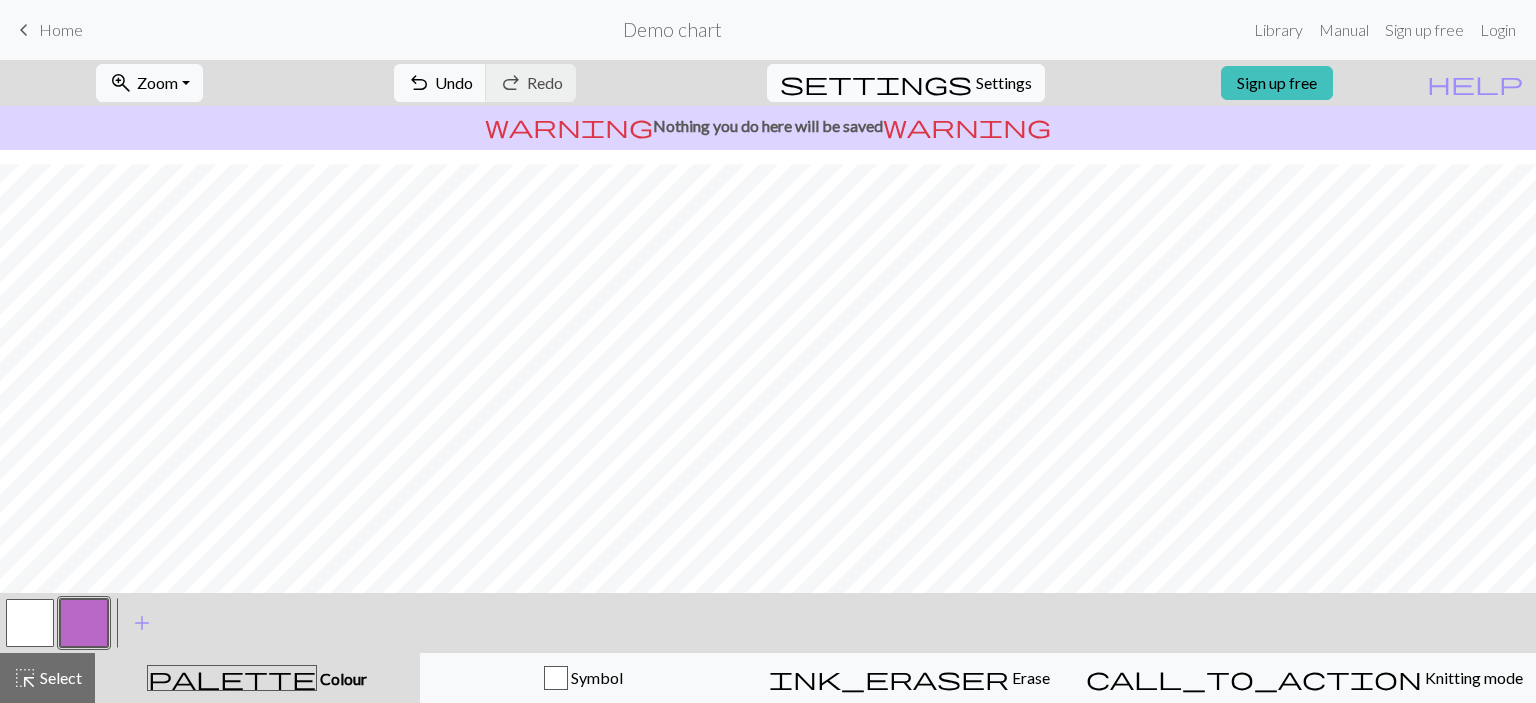 click on "Settings" at bounding box center [1004, 83] 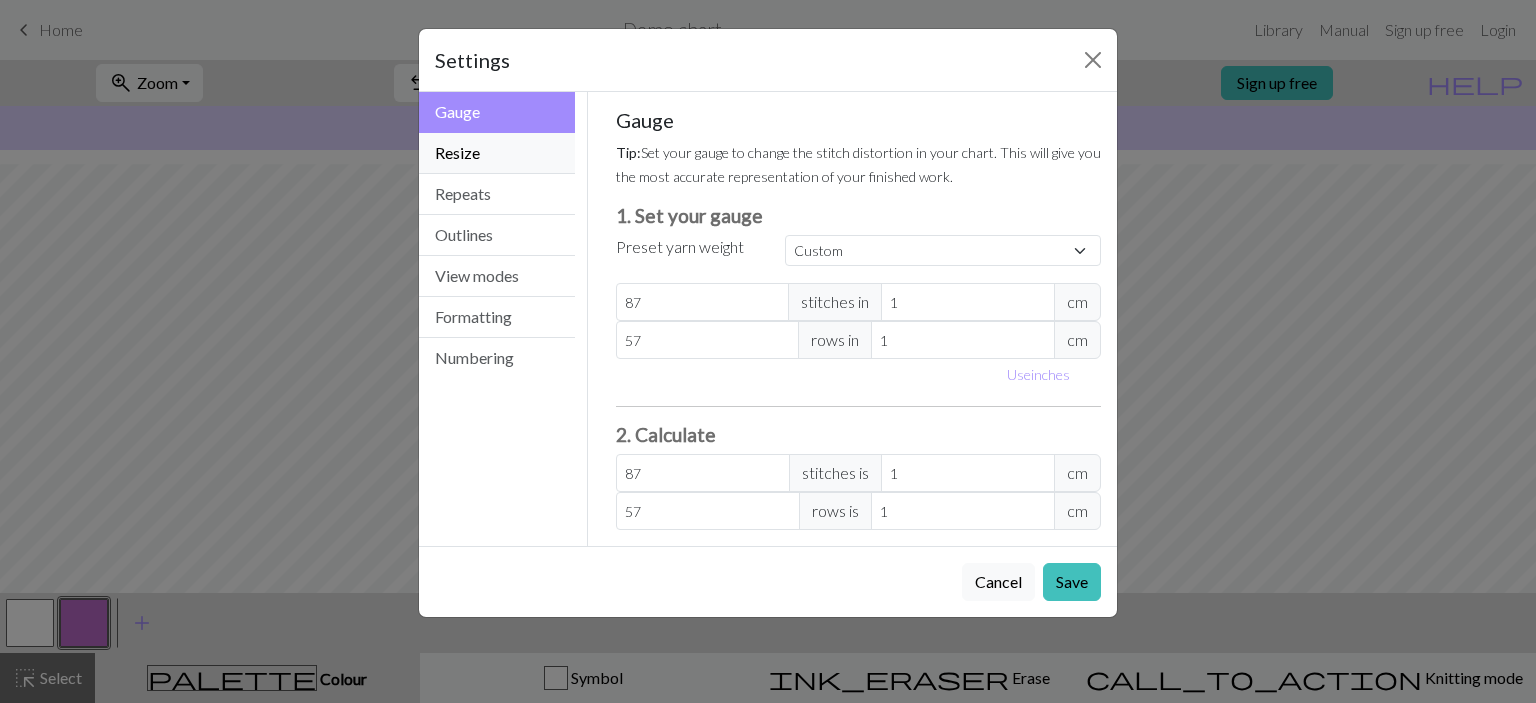 click on "Resize" at bounding box center (497, 153) 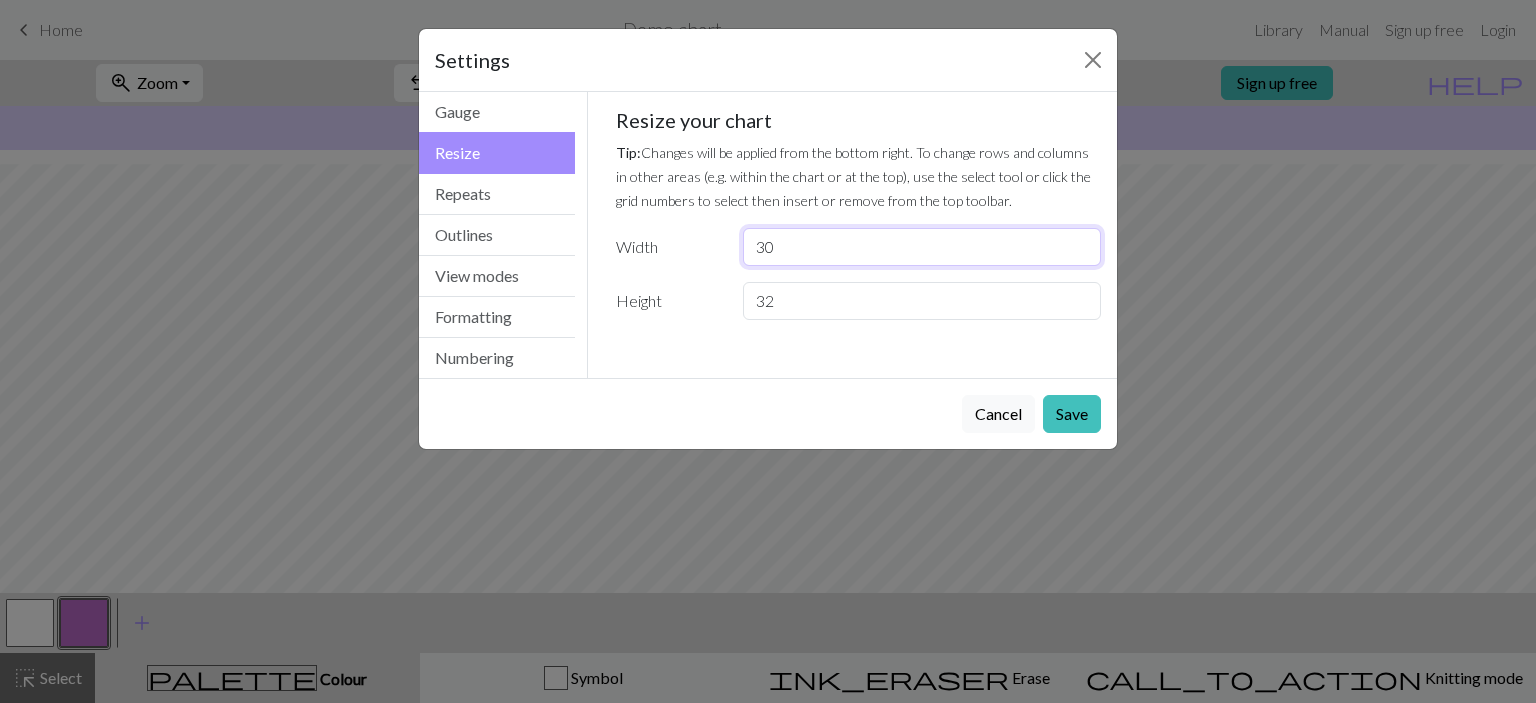 drag, startPoint x: 856, startPoint y: 251, endPoint x: 708, endPoint y: 259, distance: 148.21606 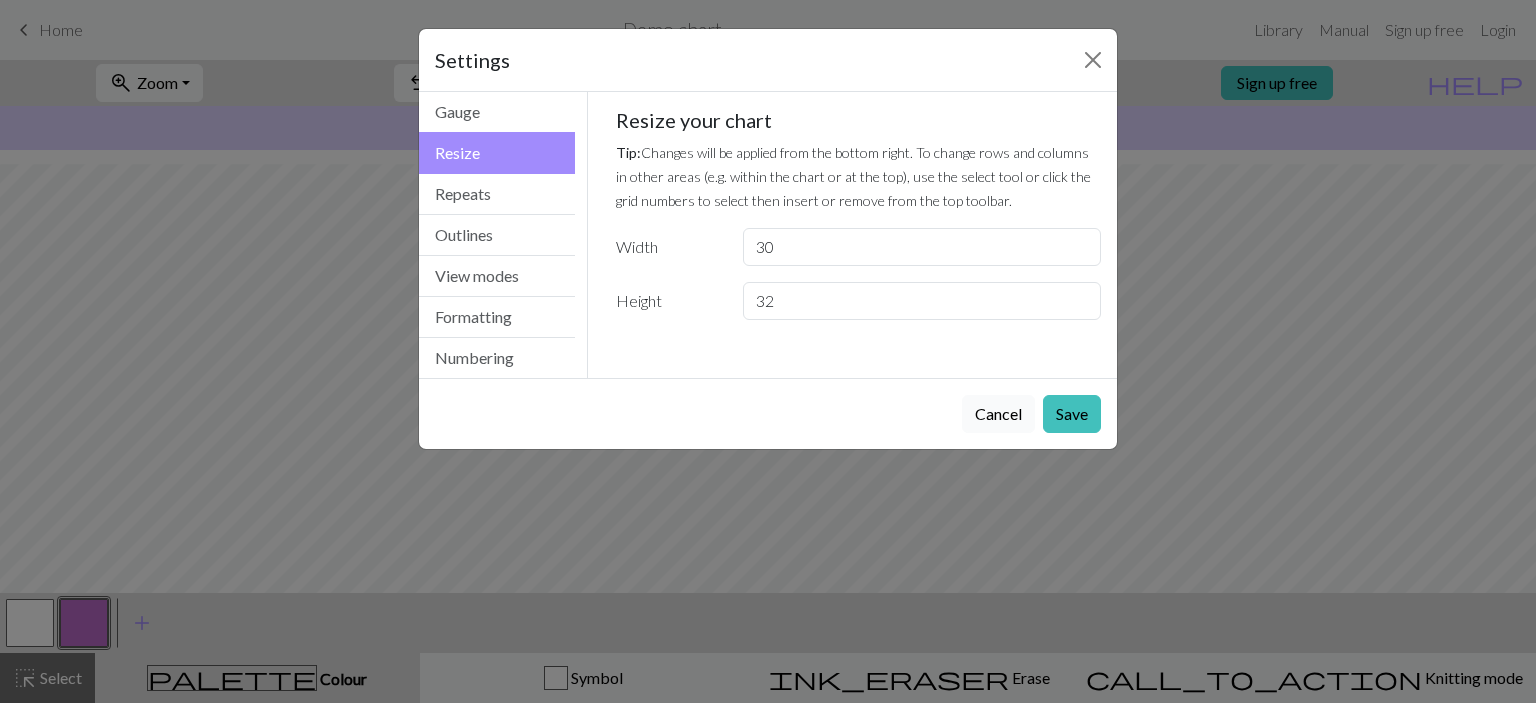 click on "Cancel" at bounding box center (998, 414) 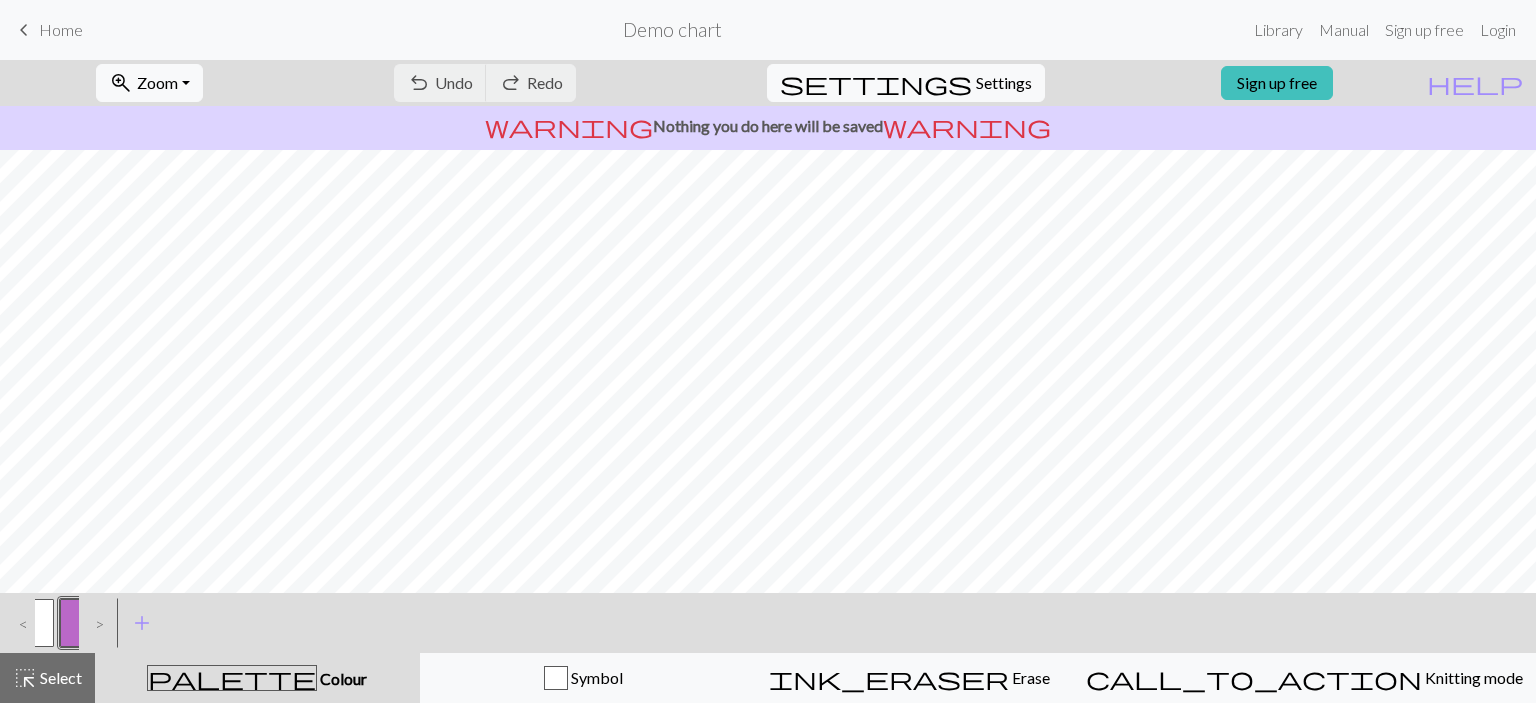 scroll, scrollTop: 0, scrollLeft: 0, axis: both 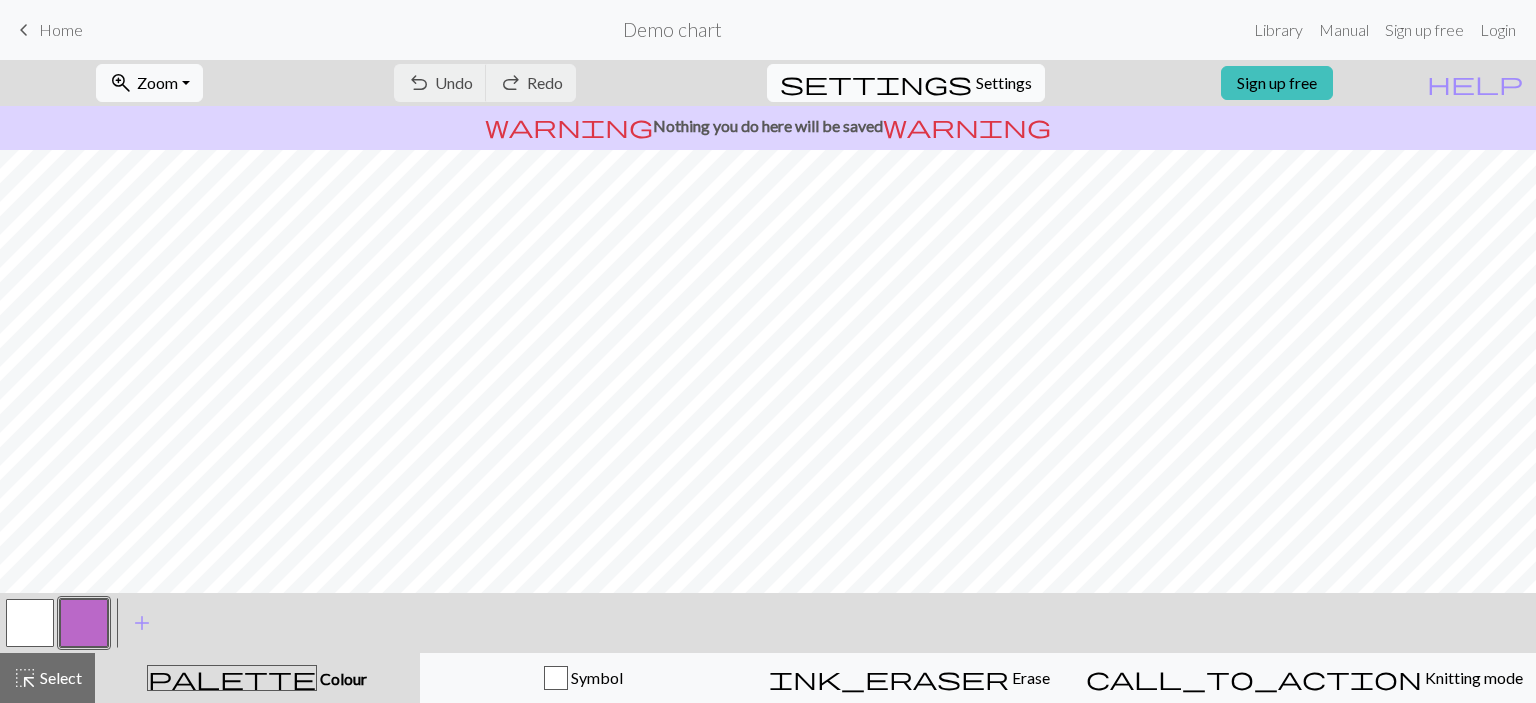 click on "Settings" at bounding box center (1004, 83) 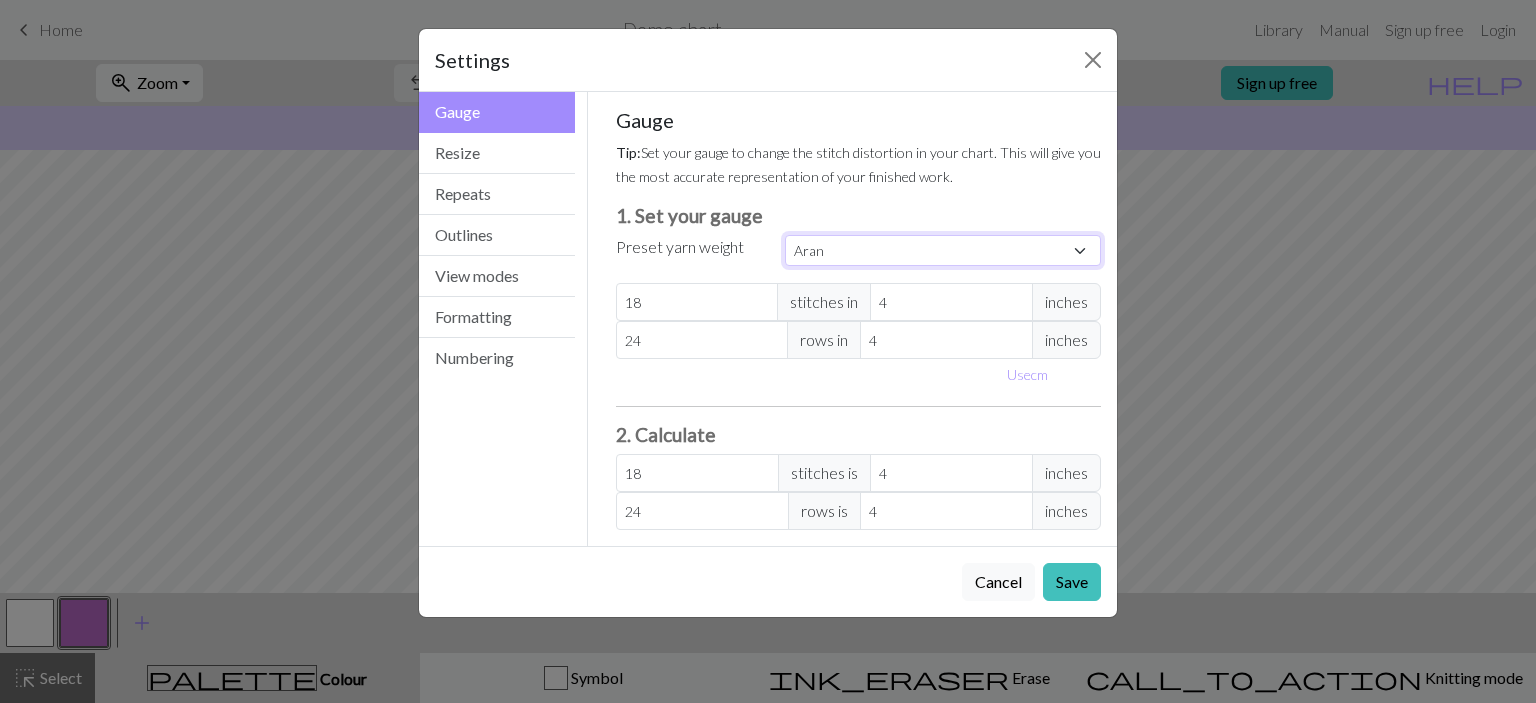click on "Custom Square Lace Light Fingering Fingering Sport Double knit Worsted Aran Bulky Super Bulky" at bounding box center [943, 250] 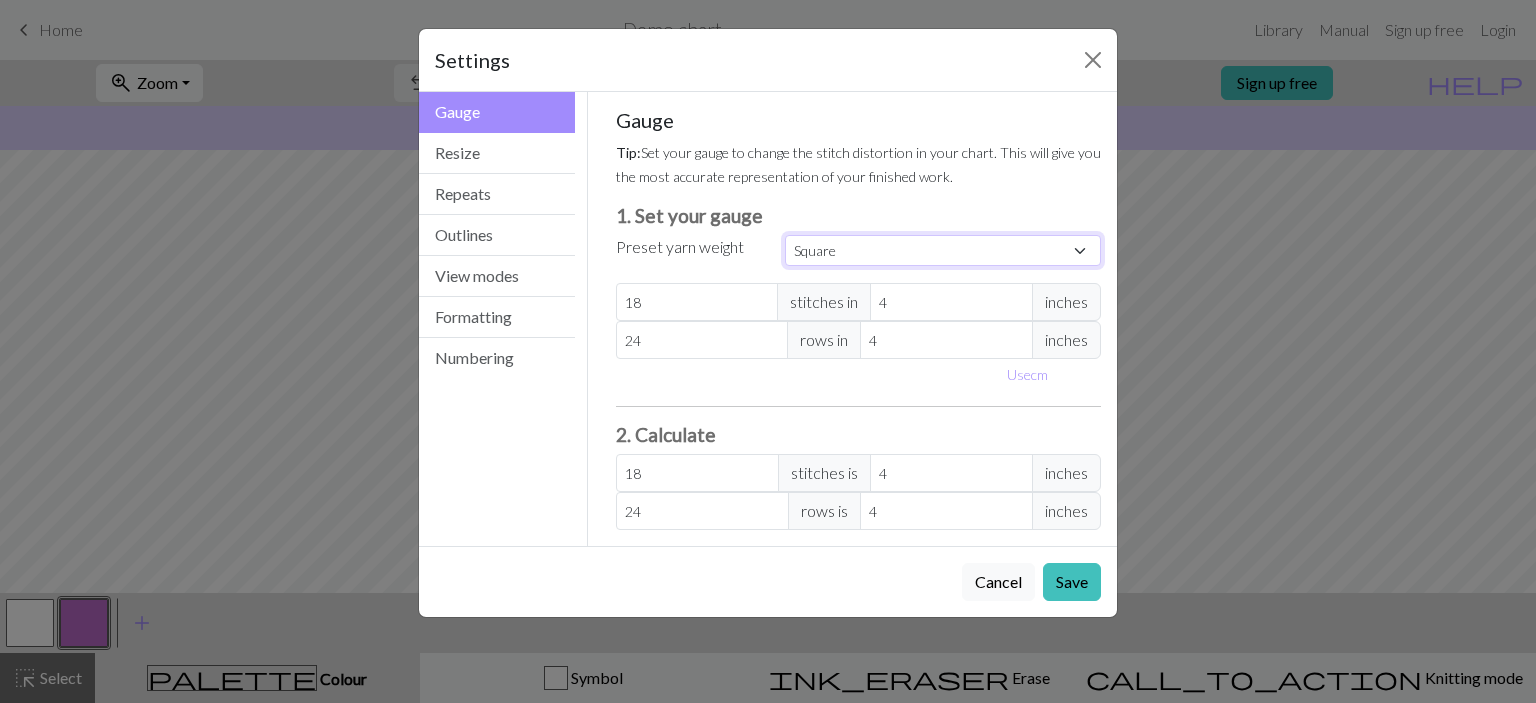 click on "Custom Square Lace Light Fingering Fingering Sport Double knit Worsted Aran Bulky Super Bulky" at bounding box center (943, 250) 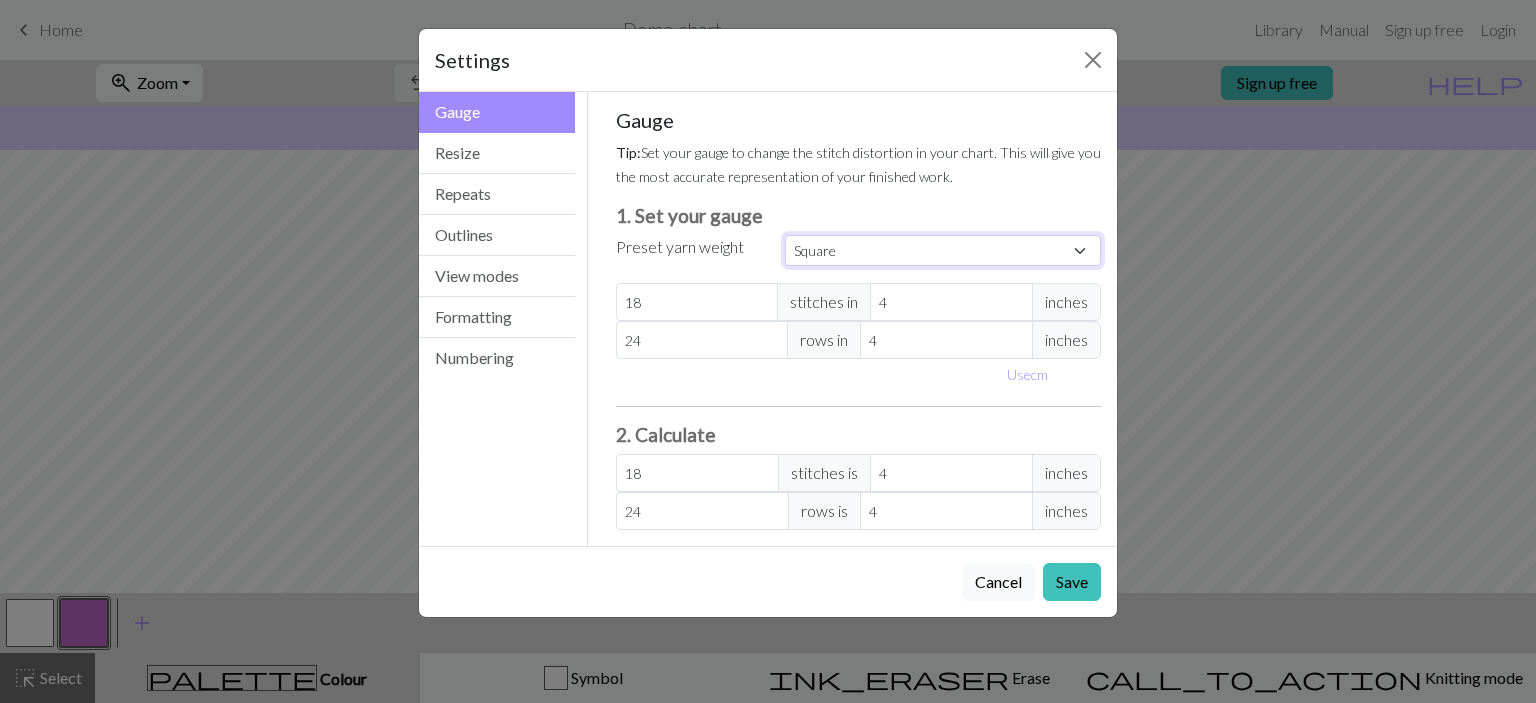 type on "32" 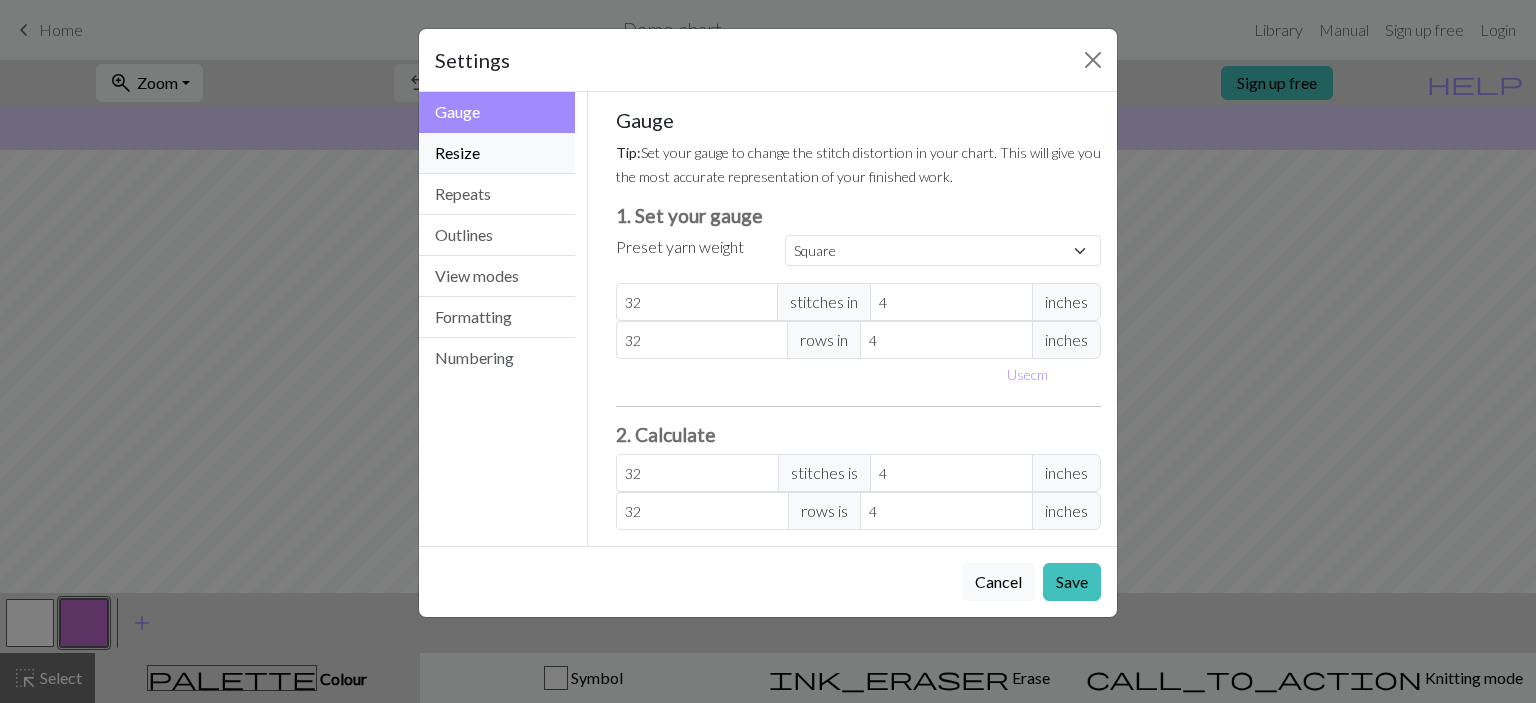 click on "Resize" at bounding box center (497, 153) 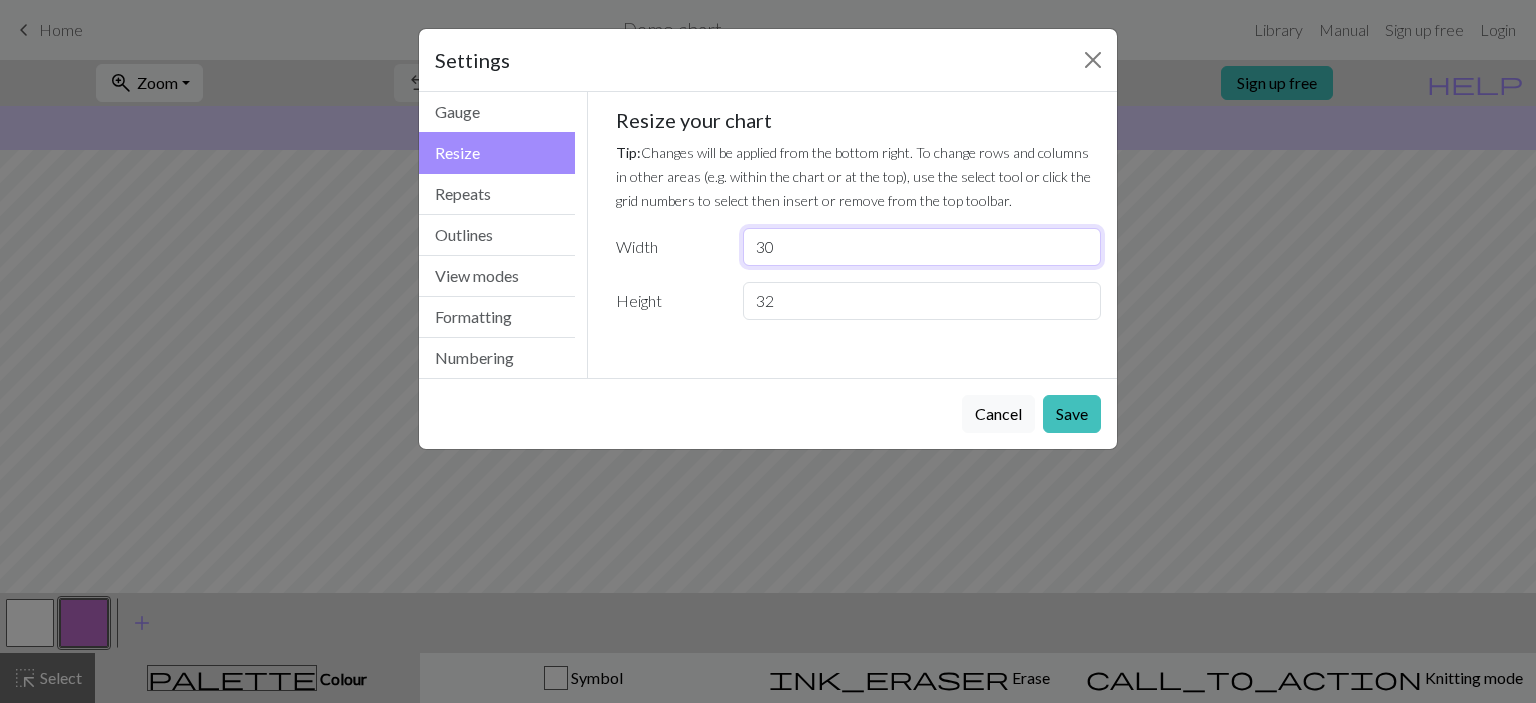 drag, startPoint x: 656, startPoint y: 275, endPoint x: 632, endPoint y: 281, distance: 24.738634 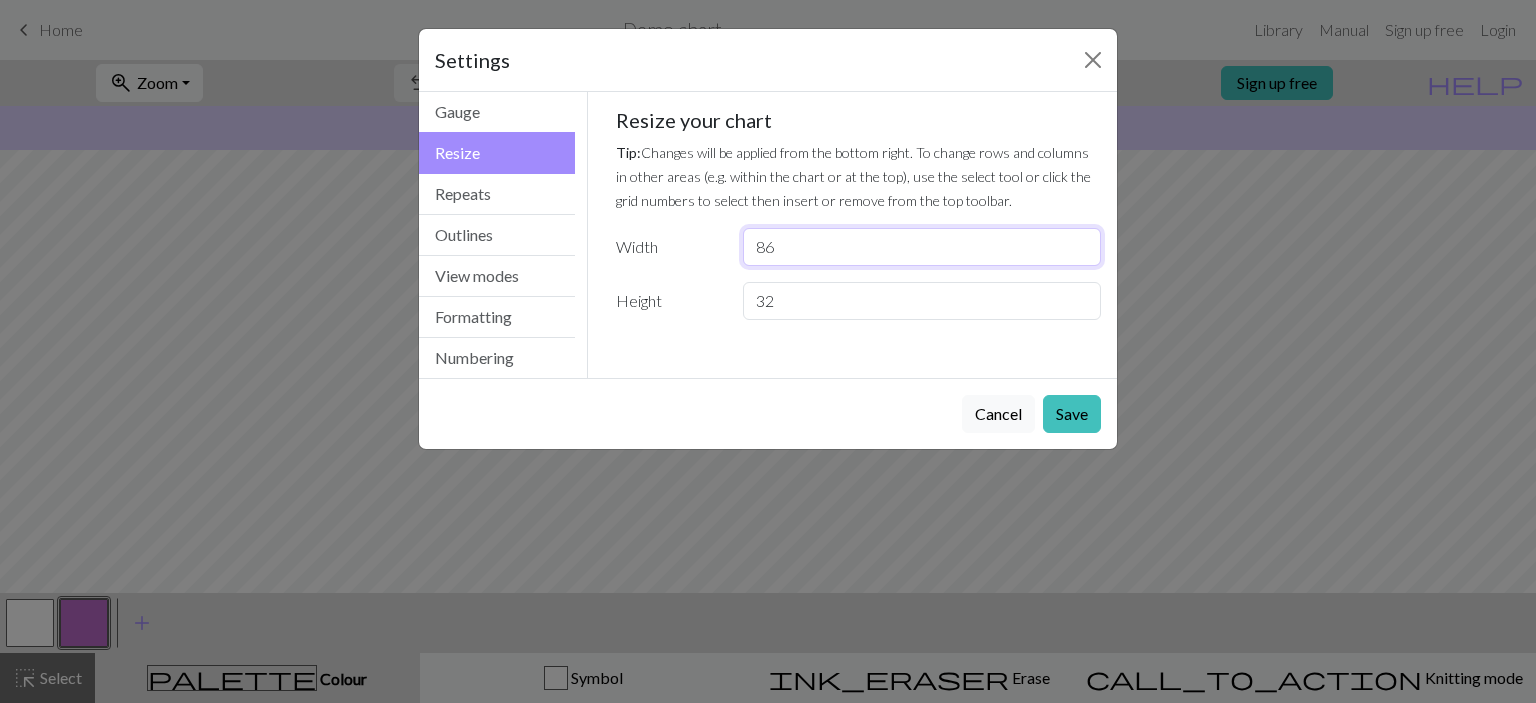 type on "86" 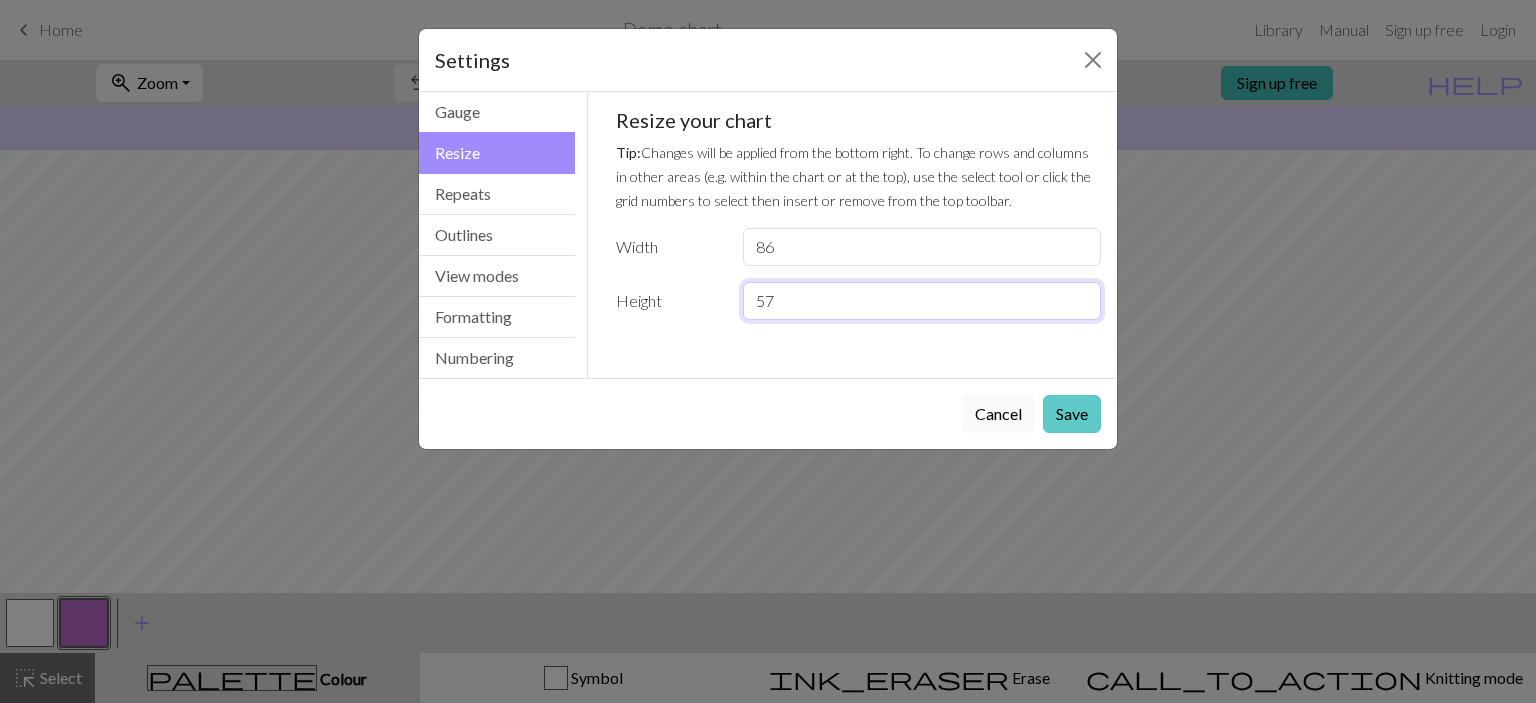 type on "57" 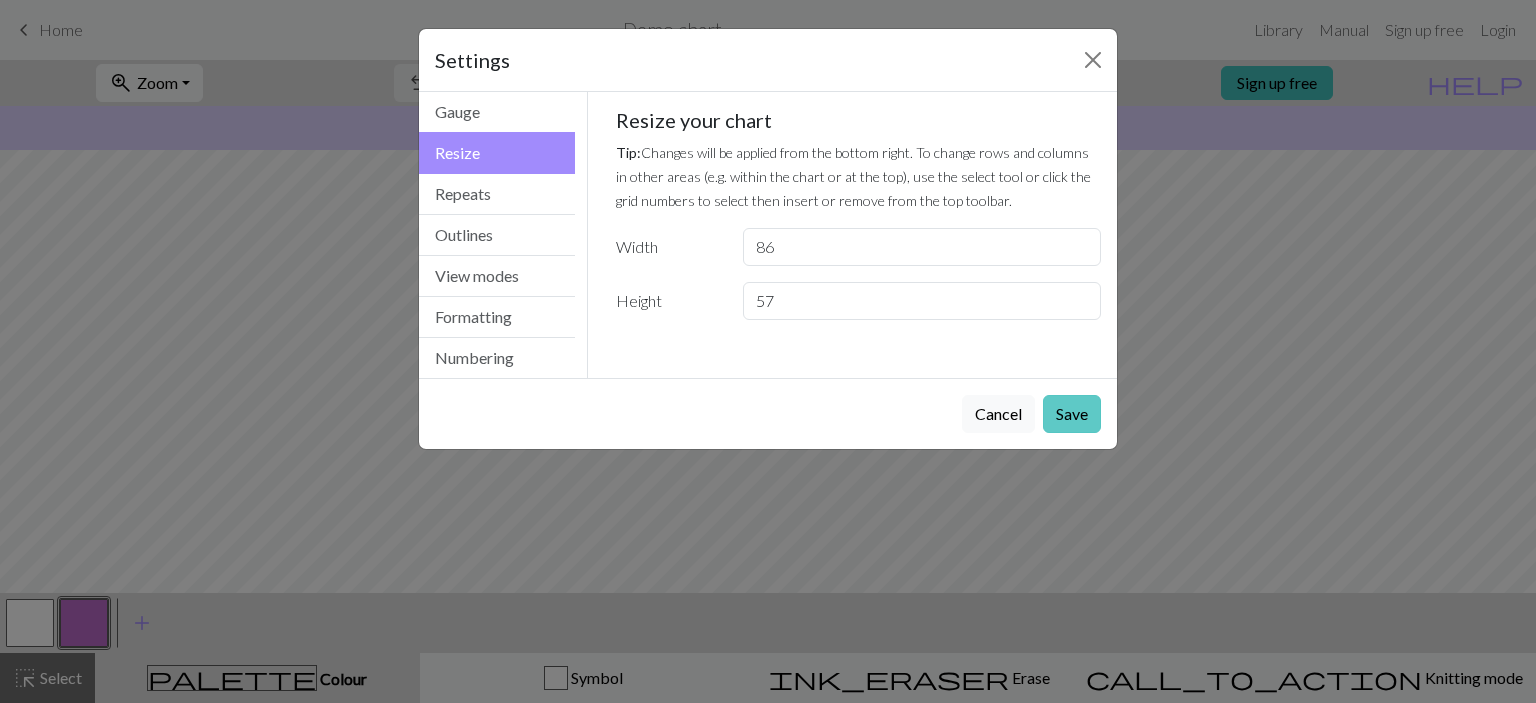 click on "Save" at bounding box center (1072, 414) 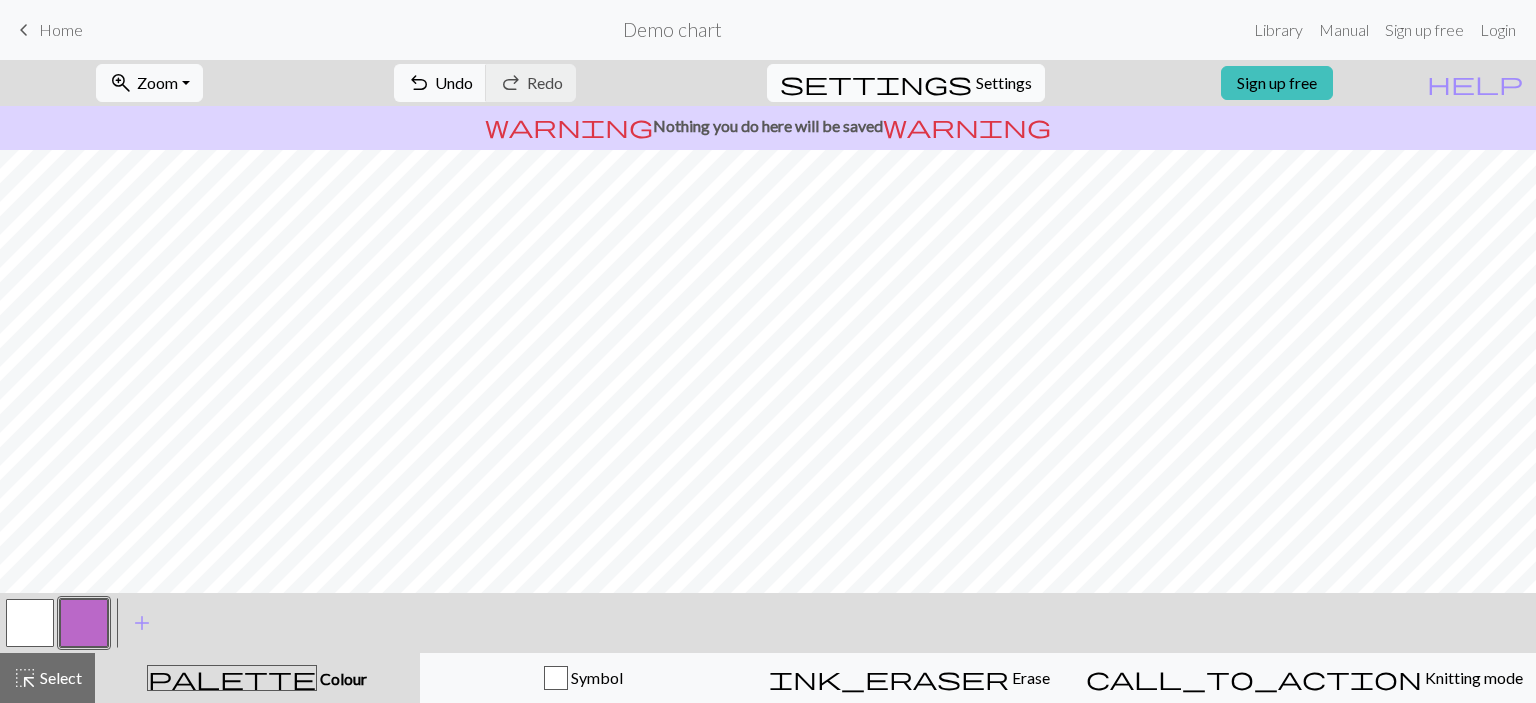 click on "Settings" at bounding box center [1004, 83] 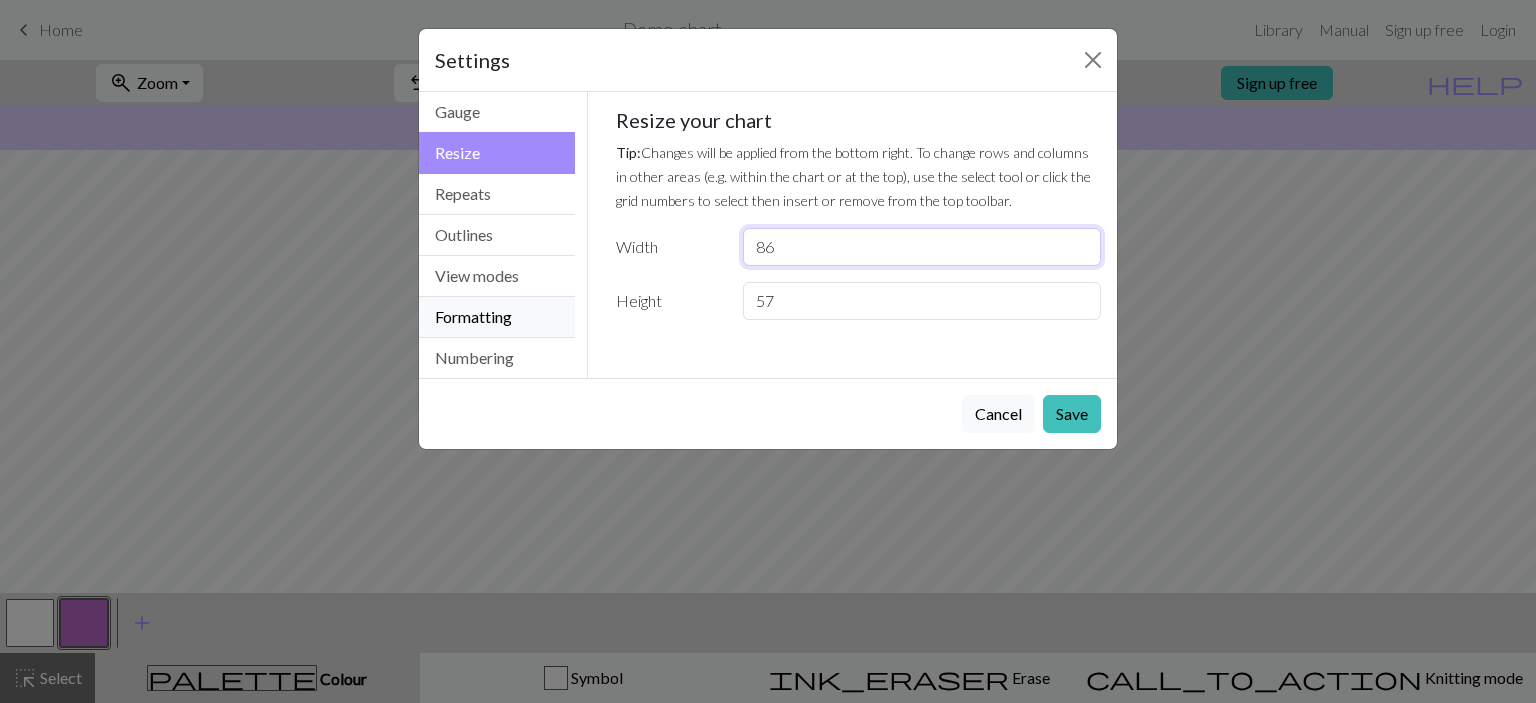 drag, startPoint x: 778, startPoint y: 247, endPoint x: 558, endPoint y: 299, distance: 226.06194 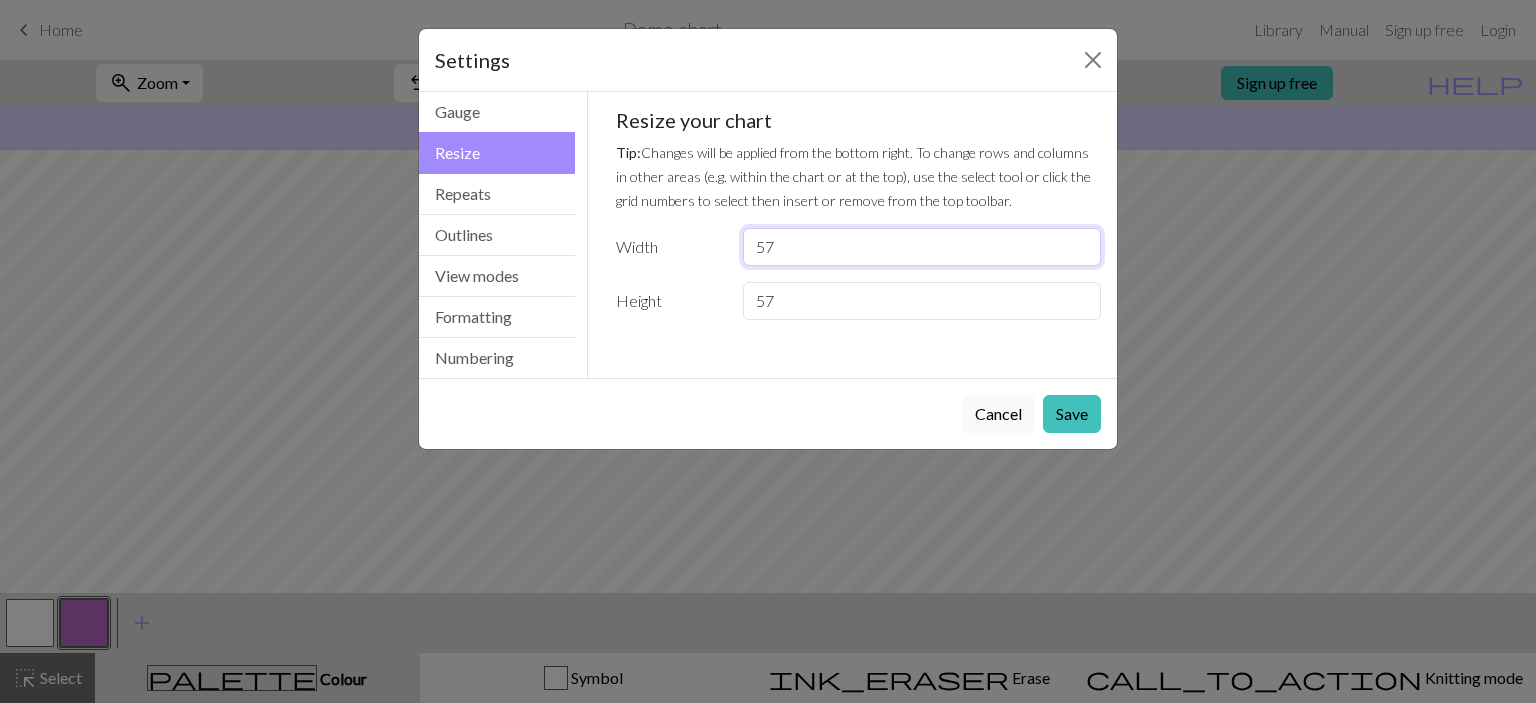 type on "57" 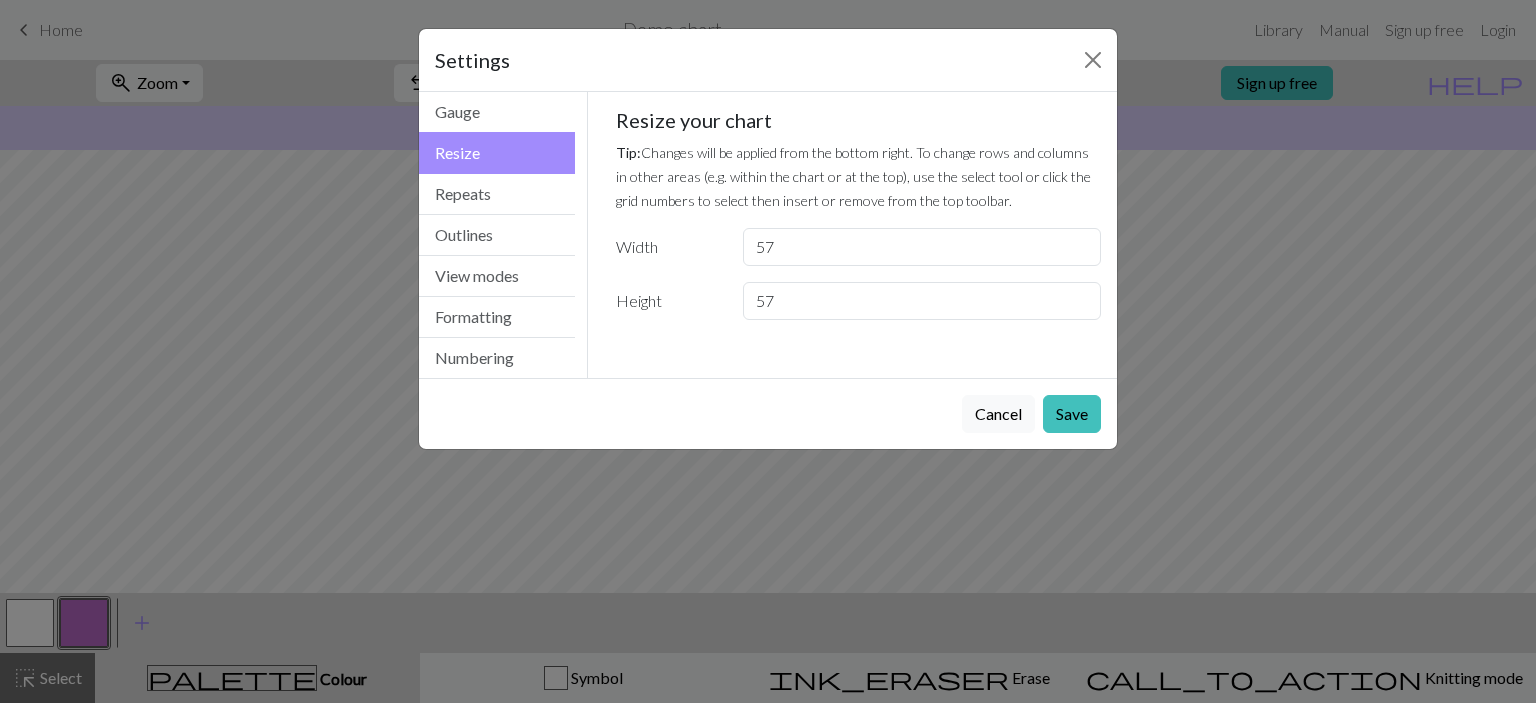 drag, startPoint x: 701, startPoint y: 318, endPoint x: 792, endPoint y: 289, distance: 95.50916 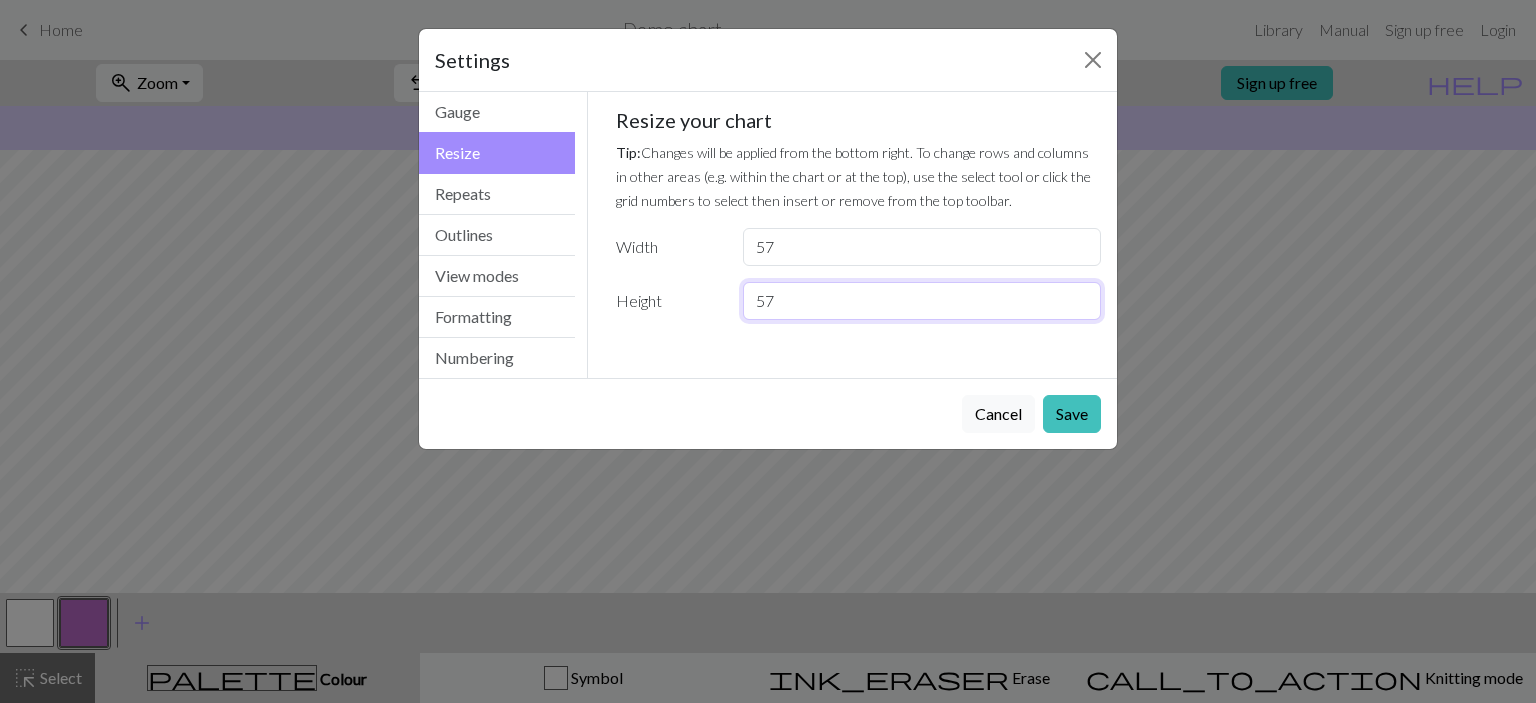 drag, startPoint x: 792, startPoint y: 289, endPoint x: 669, endPoint y: 295, distance: 123.146255 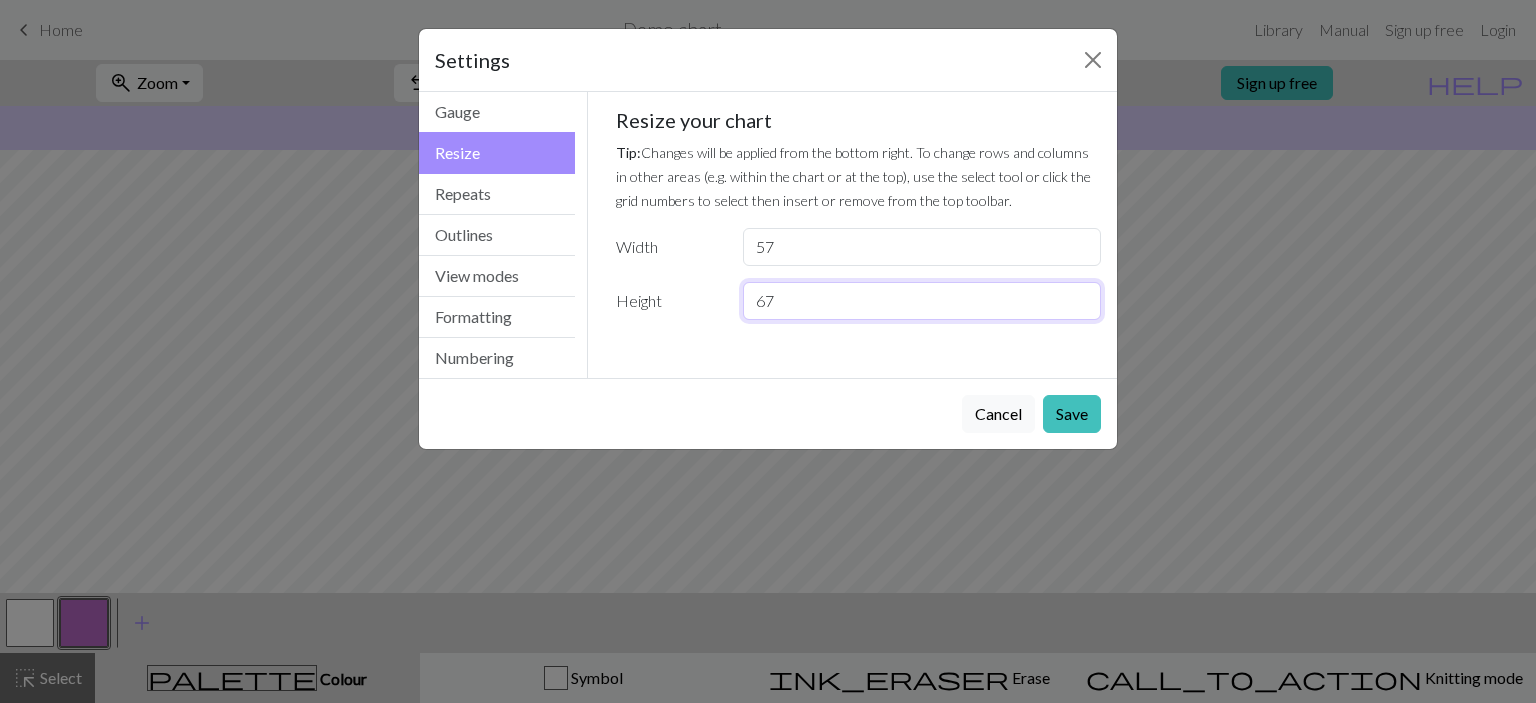 type on "6" 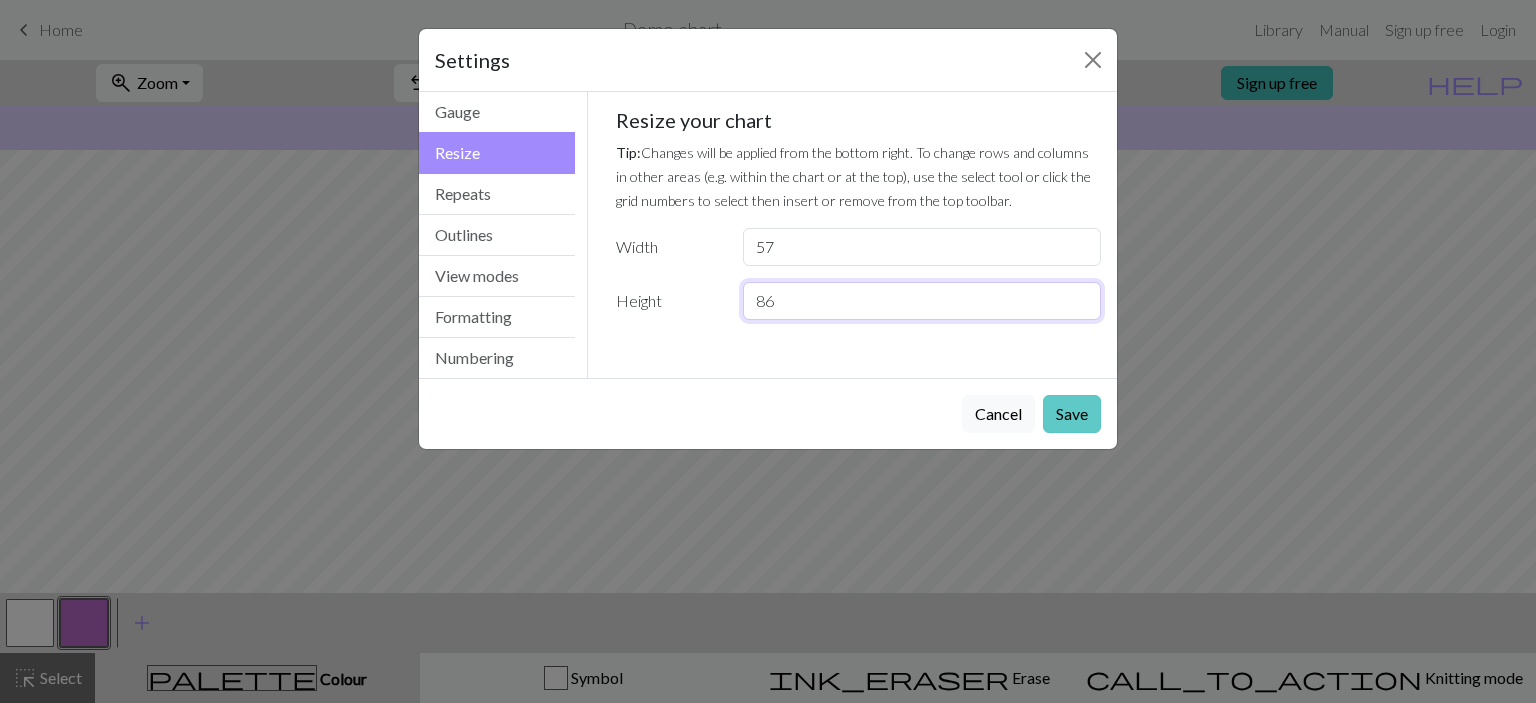type on "86" 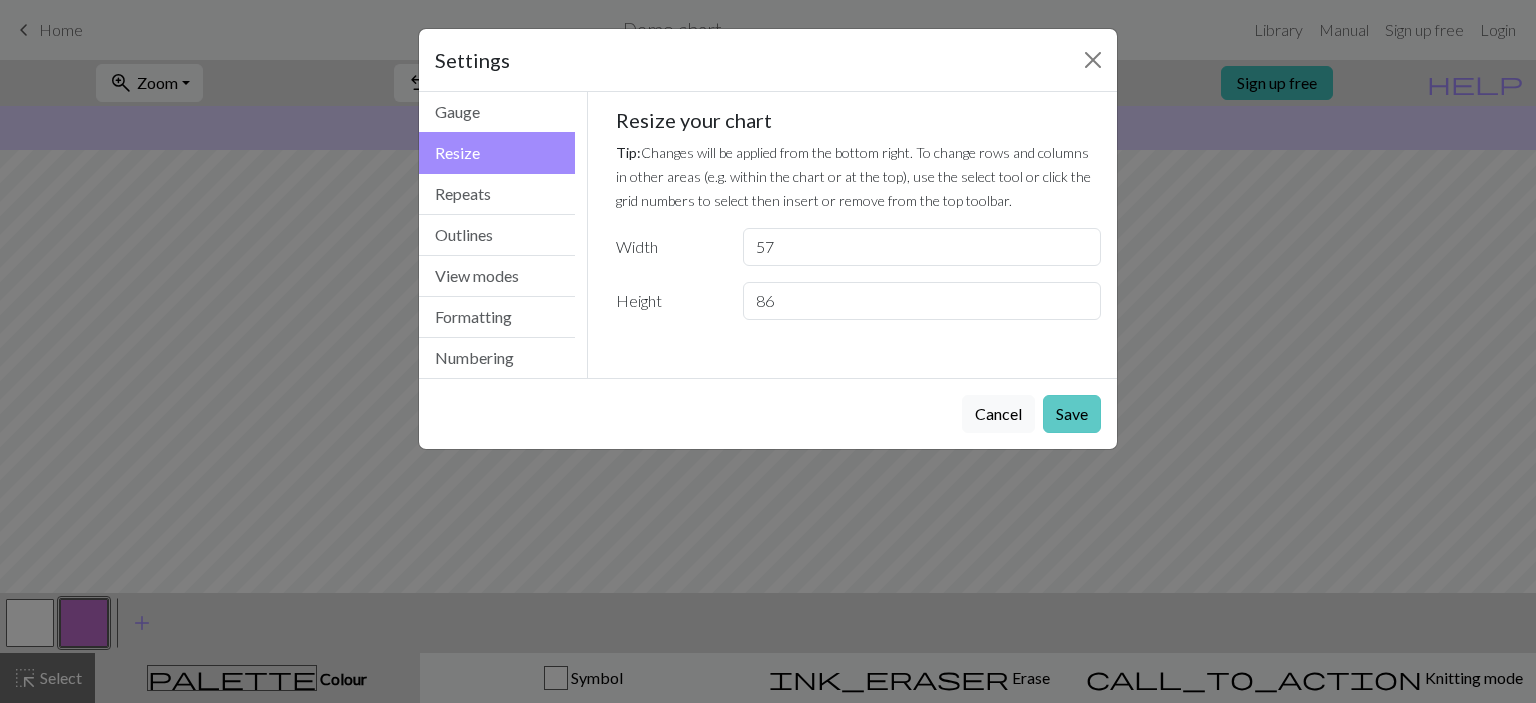 click on "Save" at bounding box center (1072, 414) 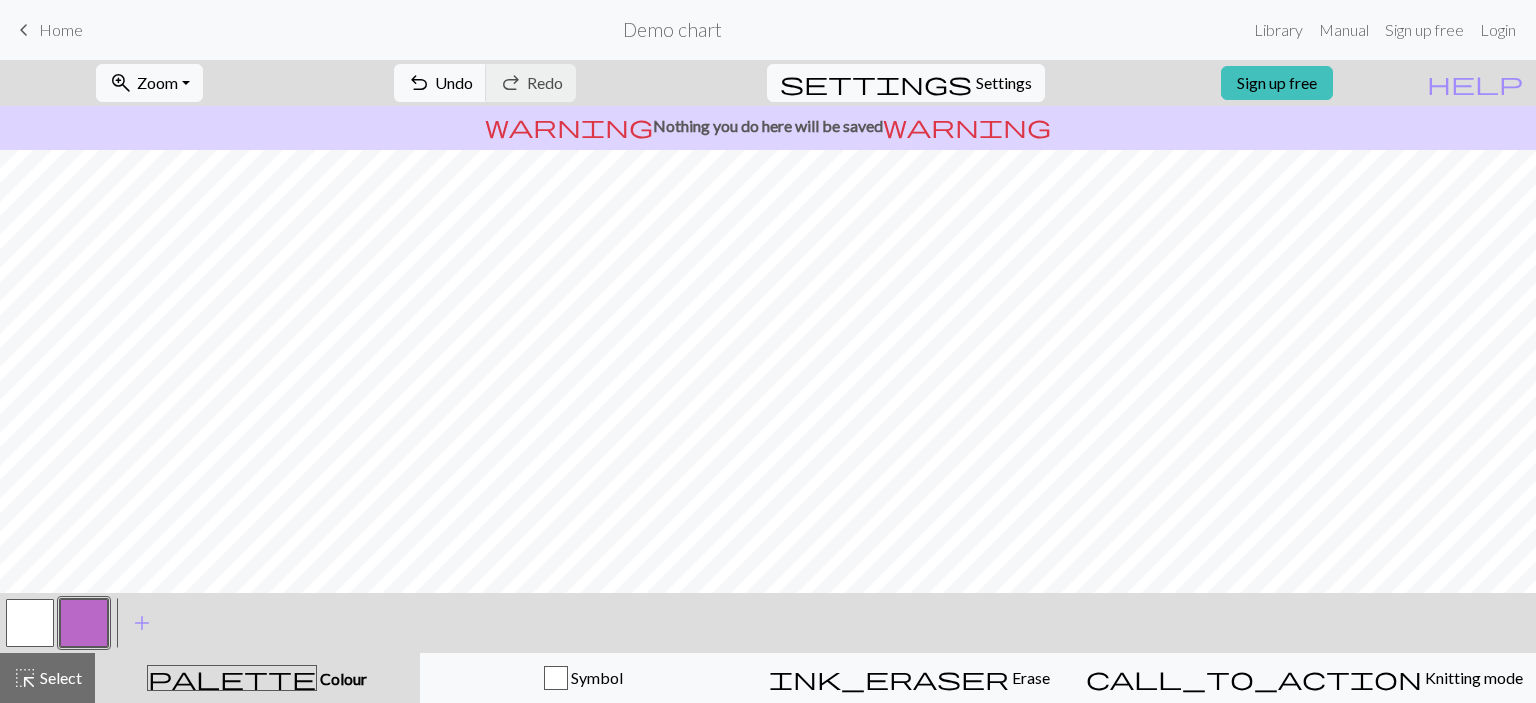 type 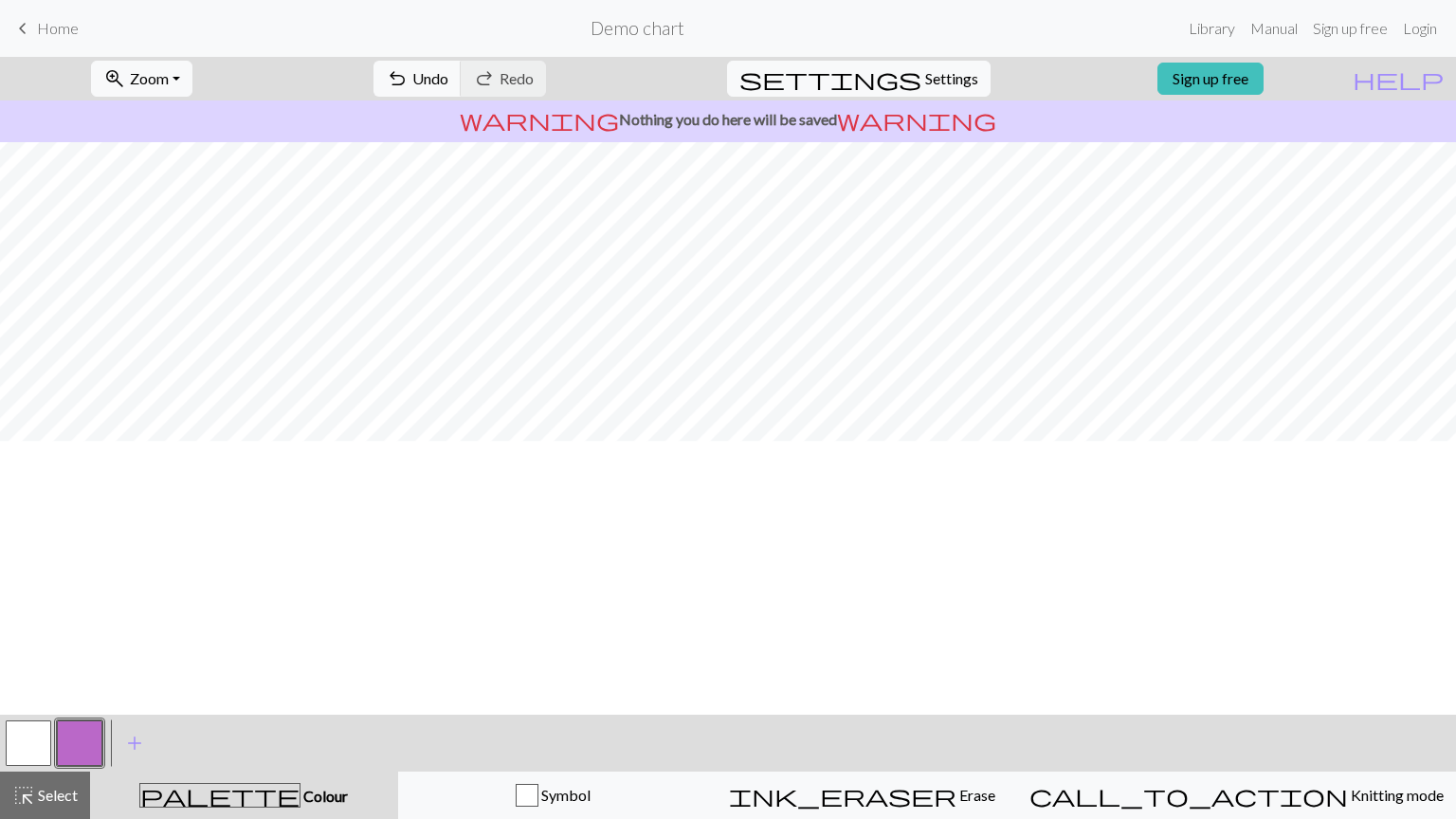 scroll, scrollTop: 0, scrollLeft: 0, axis: both 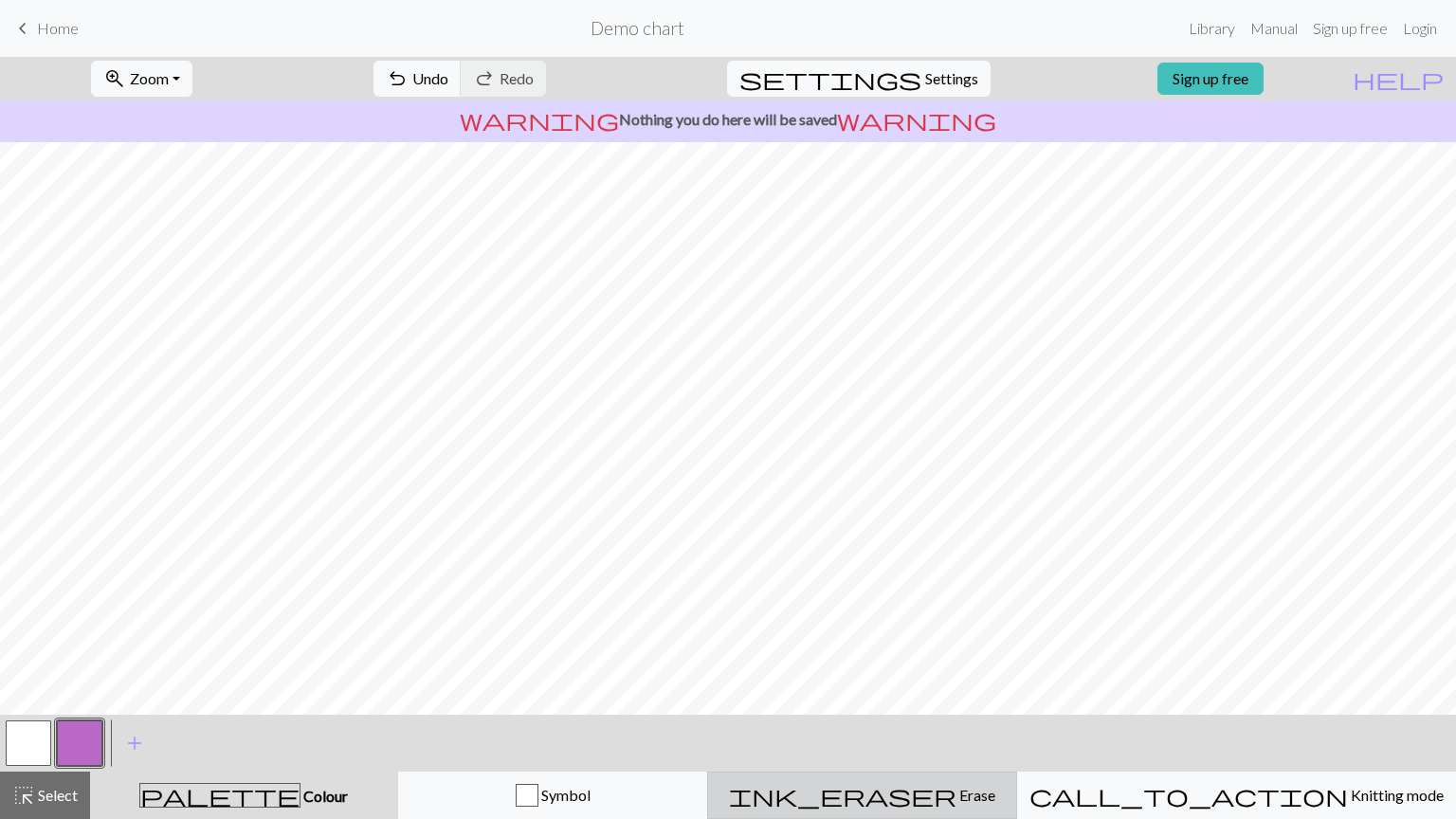 click on "ink_eraser   Erase   Erase" at bounding box center [862, 795] 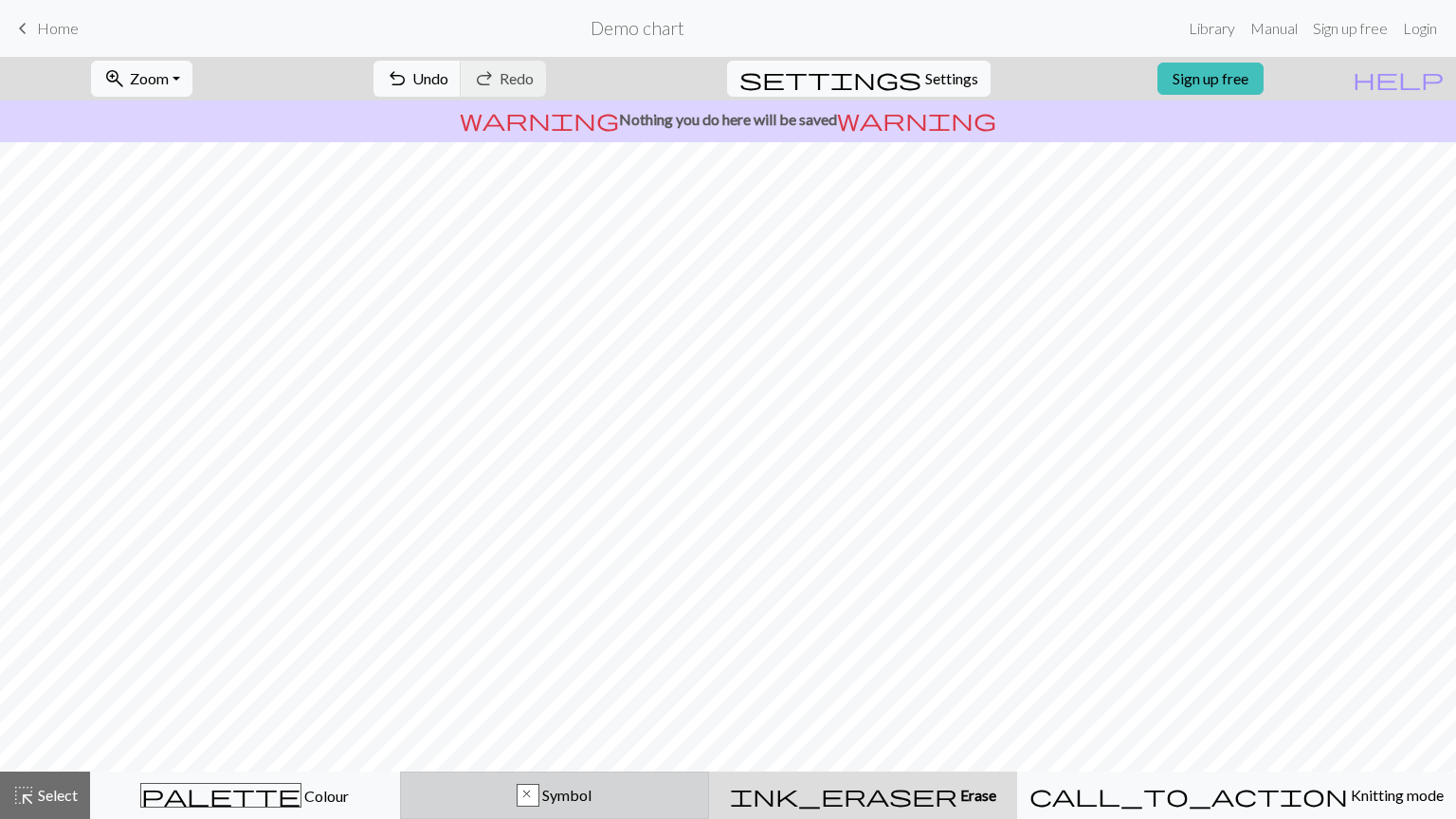 click on "x   Symbol" at bounding box center [555, 795] 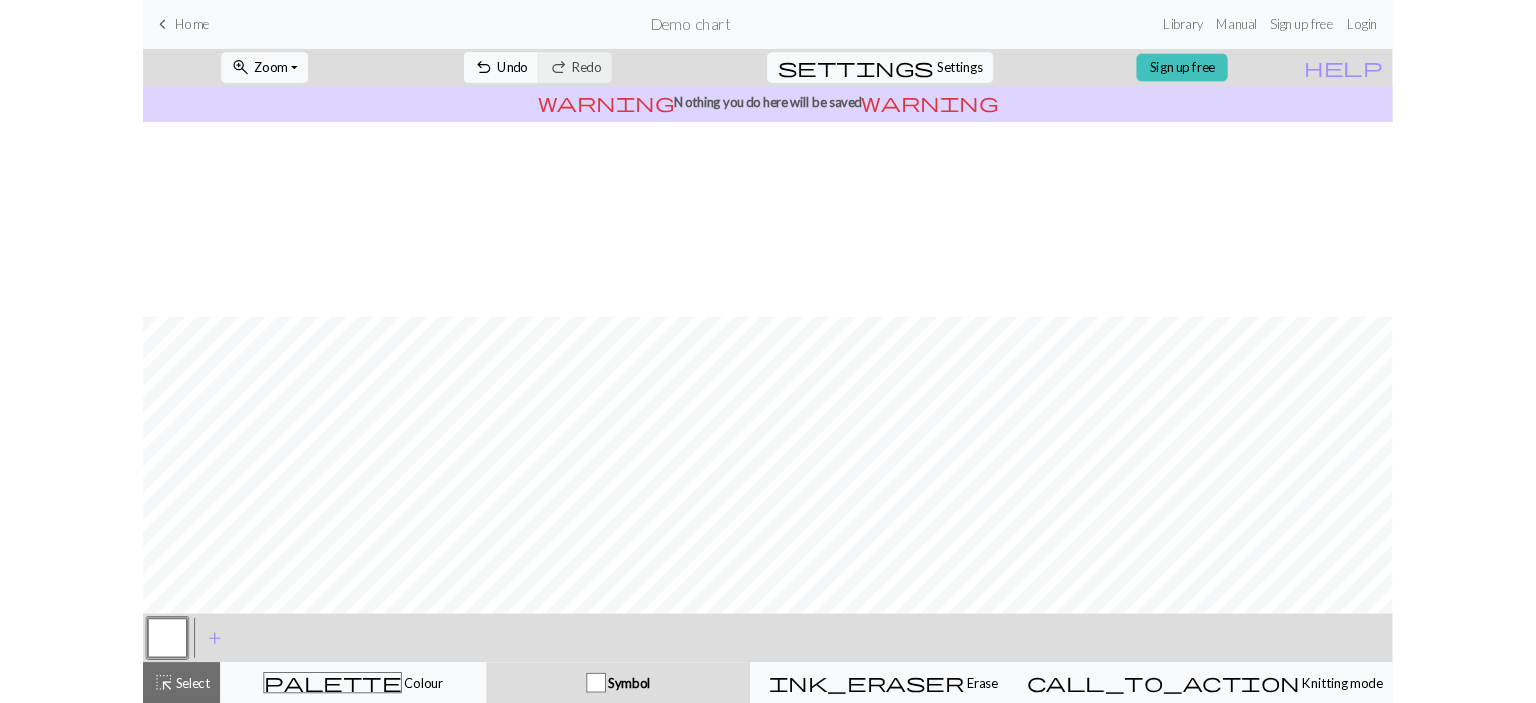 scroll, scrollTop: 534, scrollLeft: 0, axis: vertical 